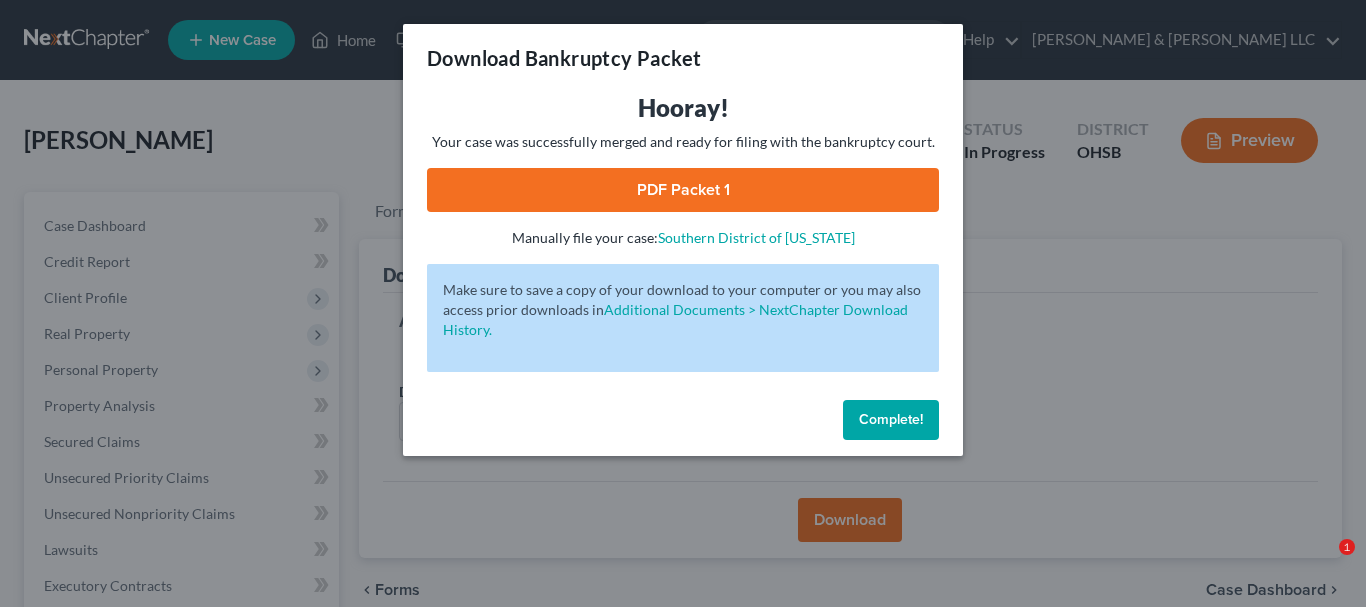 scroll, scrollTop: 2, scrollLeft: 0, axis: vertical 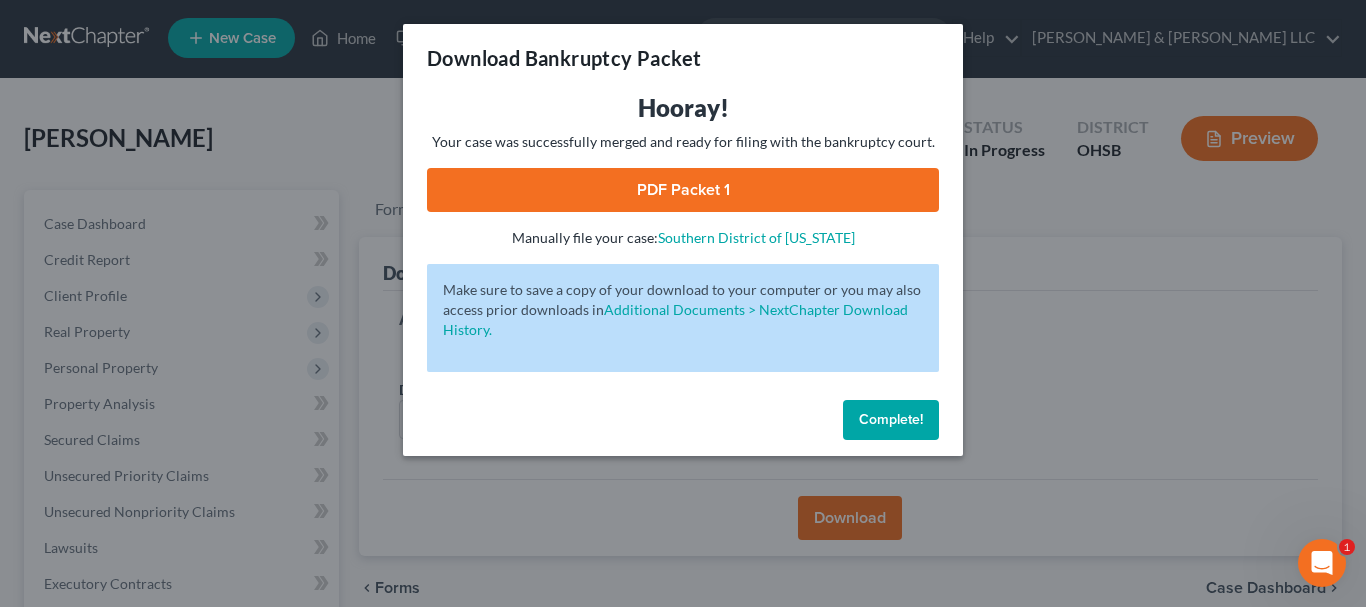 click on "Complete!" at bounding box center (891, 419) 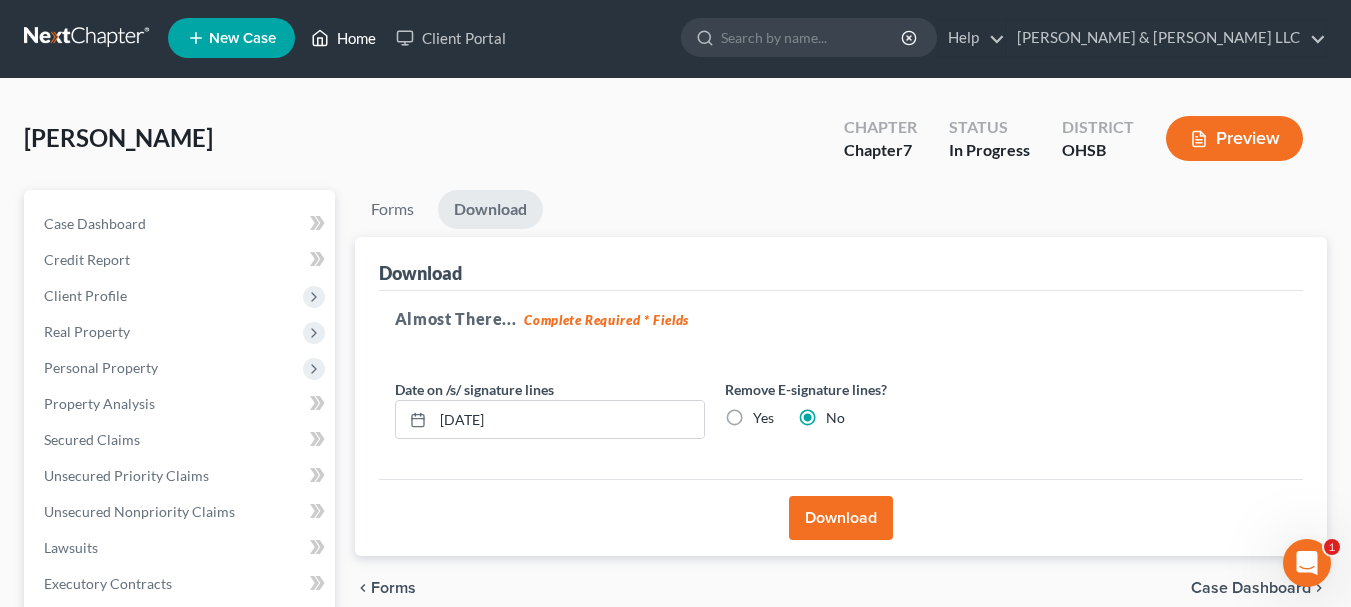 click on "Home" at bounding box center [343, 38] 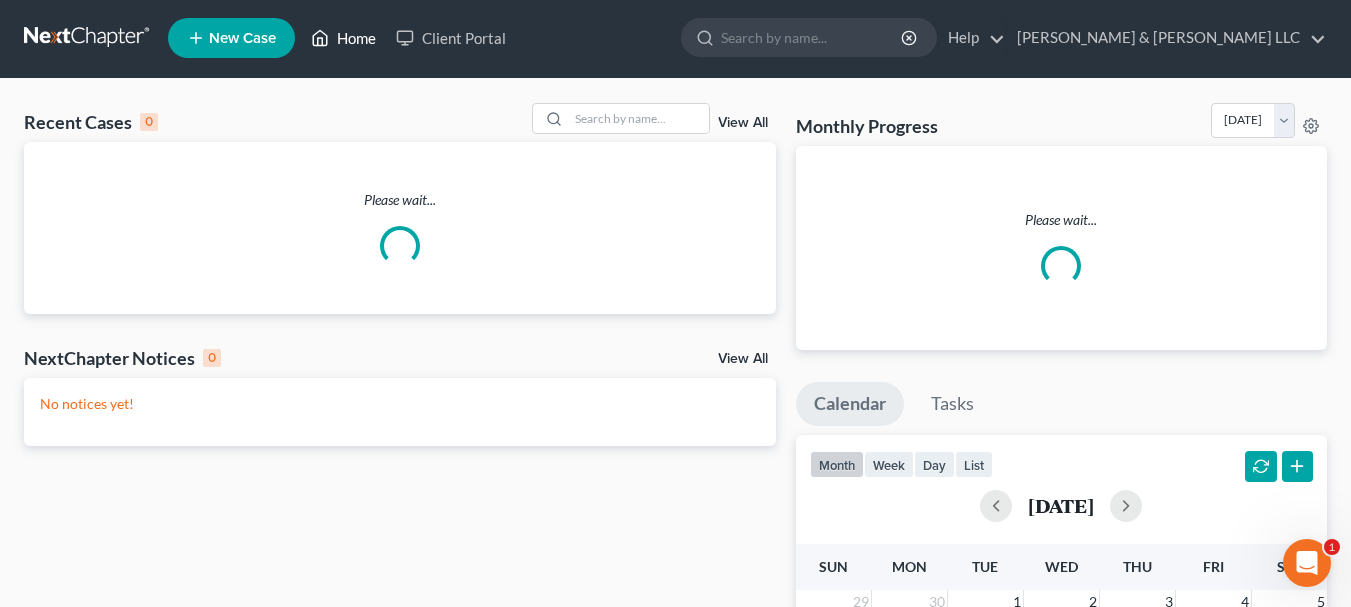 scroll, scrollTop: 0, scrollLeft: 0, axis: both 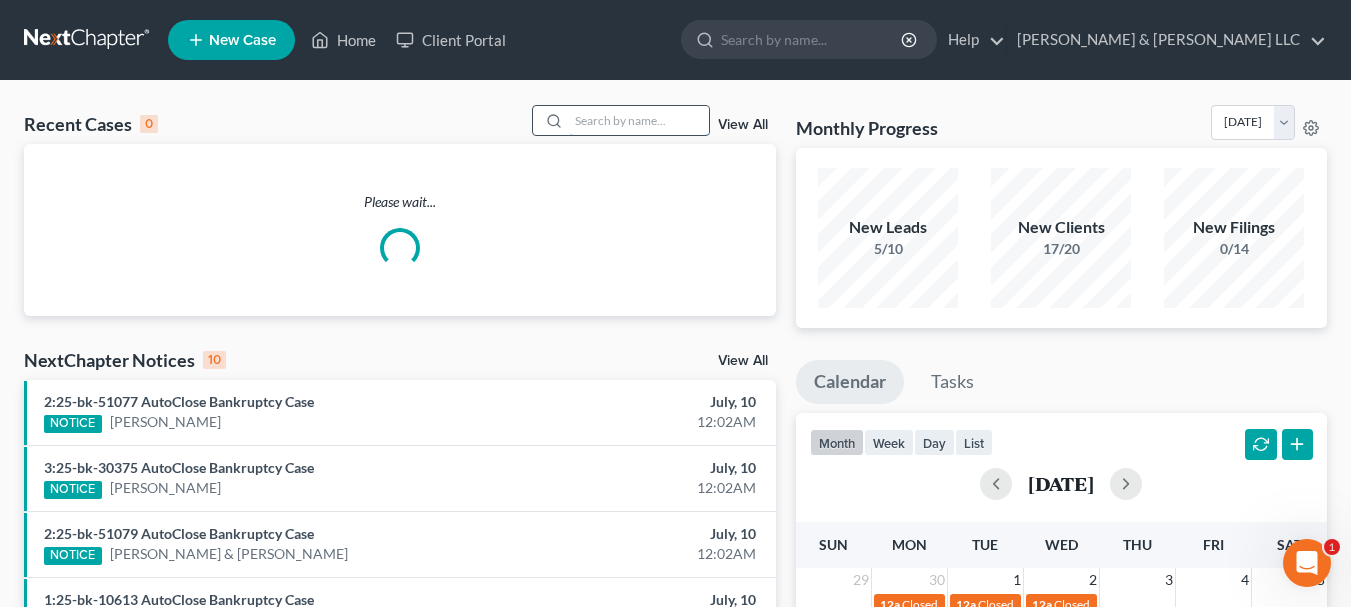 click at bounding box center [639, 120] 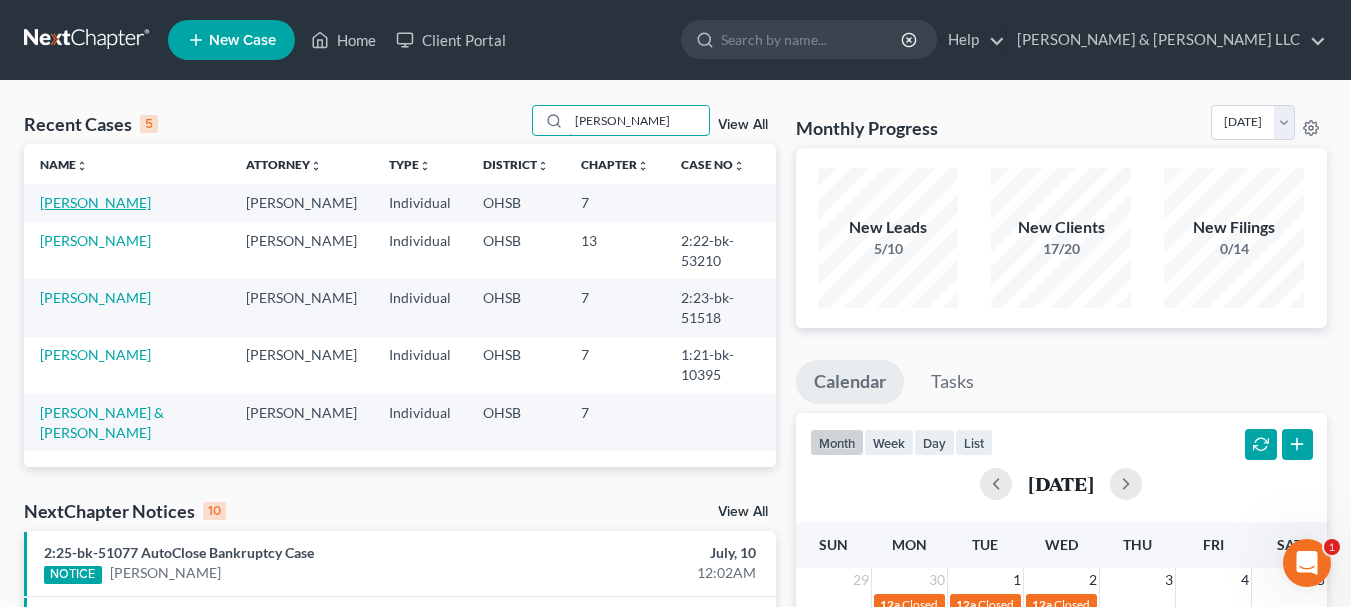 type on "[PERSON_NAME]" 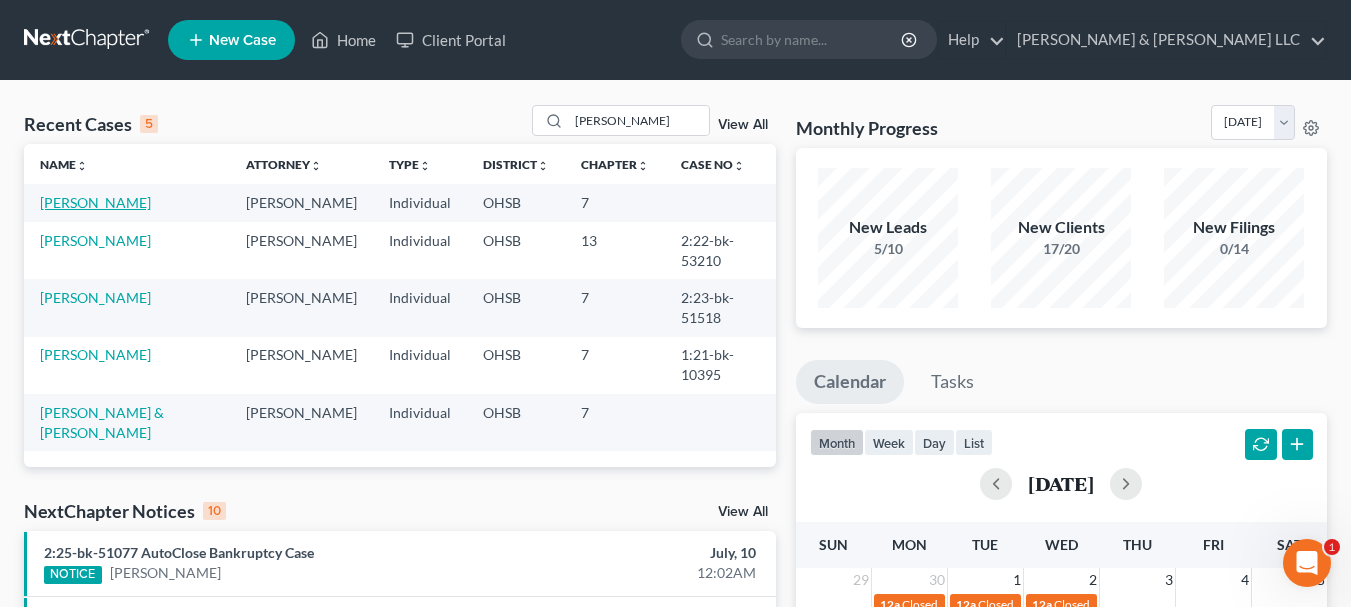 click on "[PERSON_NAME]" at bounding box center [95, 202] 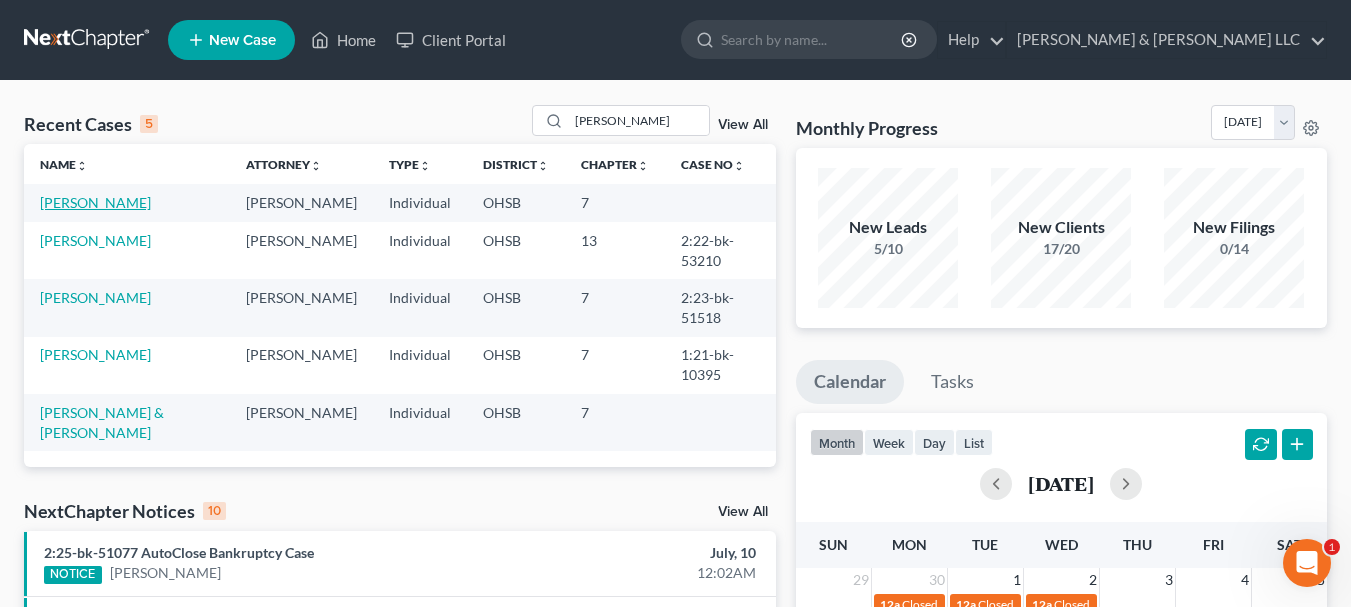select on "4" 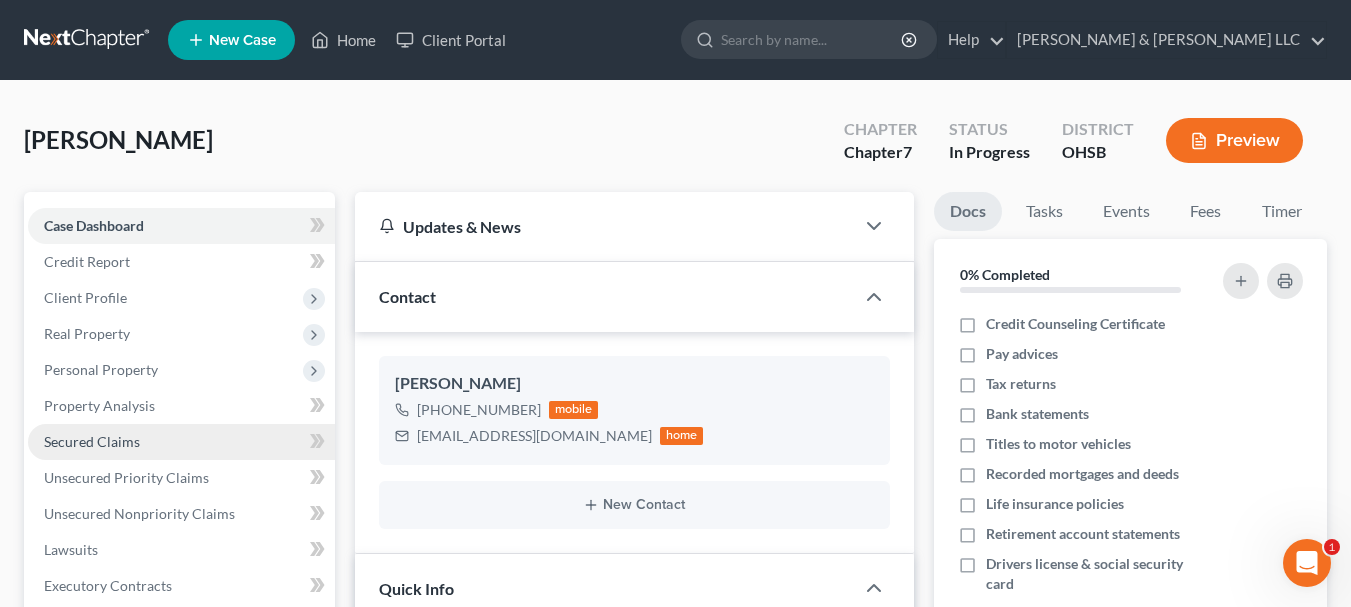 scroll, scrollTop: 200, scrollLeft: 0, axis: vertical 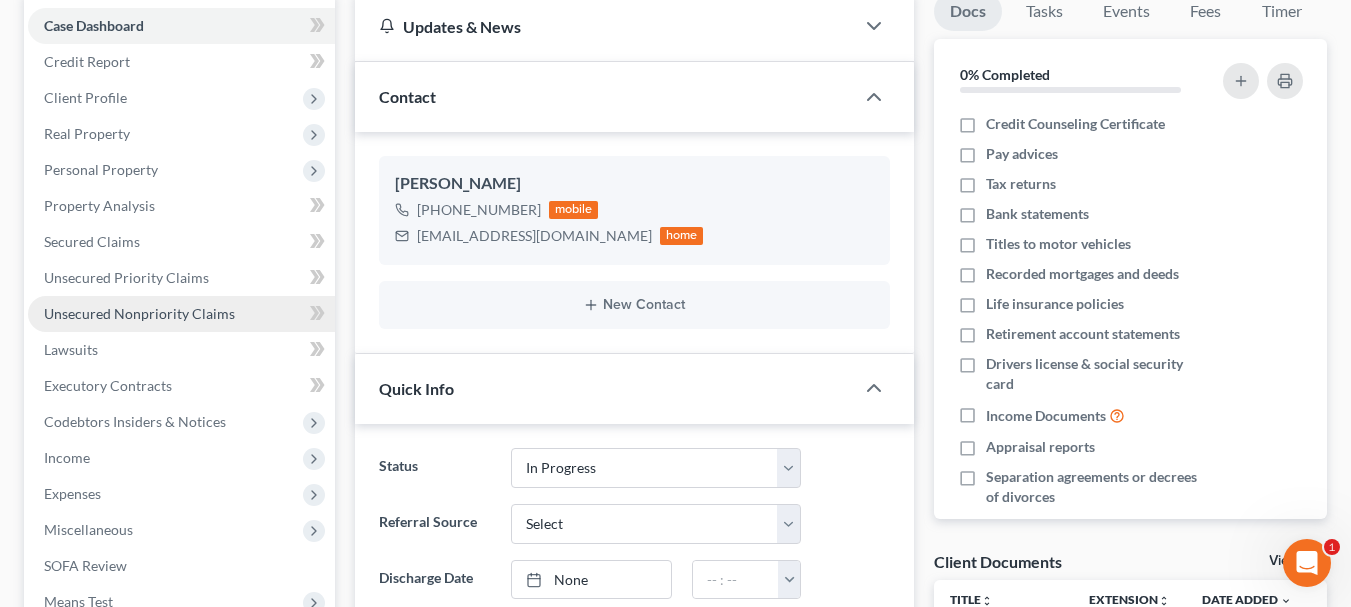 click on "Unsecured Nonpriority Claims" at bounding box center (139, 313) 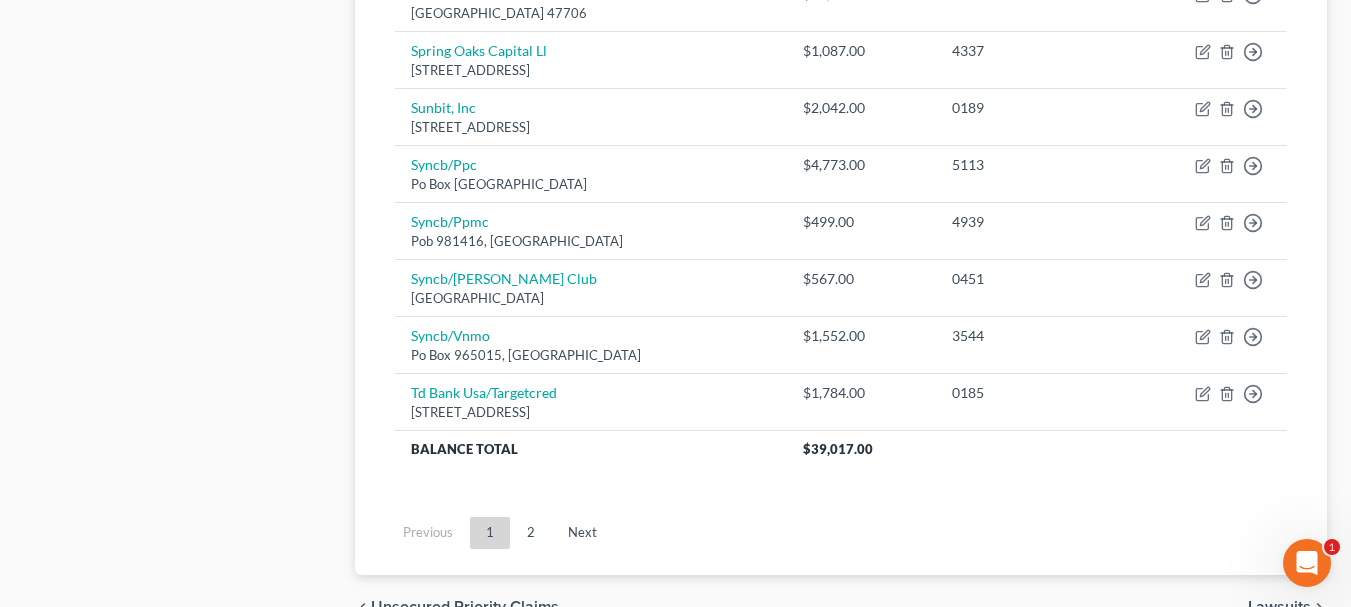 scroll, scrollTop: 1600, scrollLeft: 0, axis: vertical 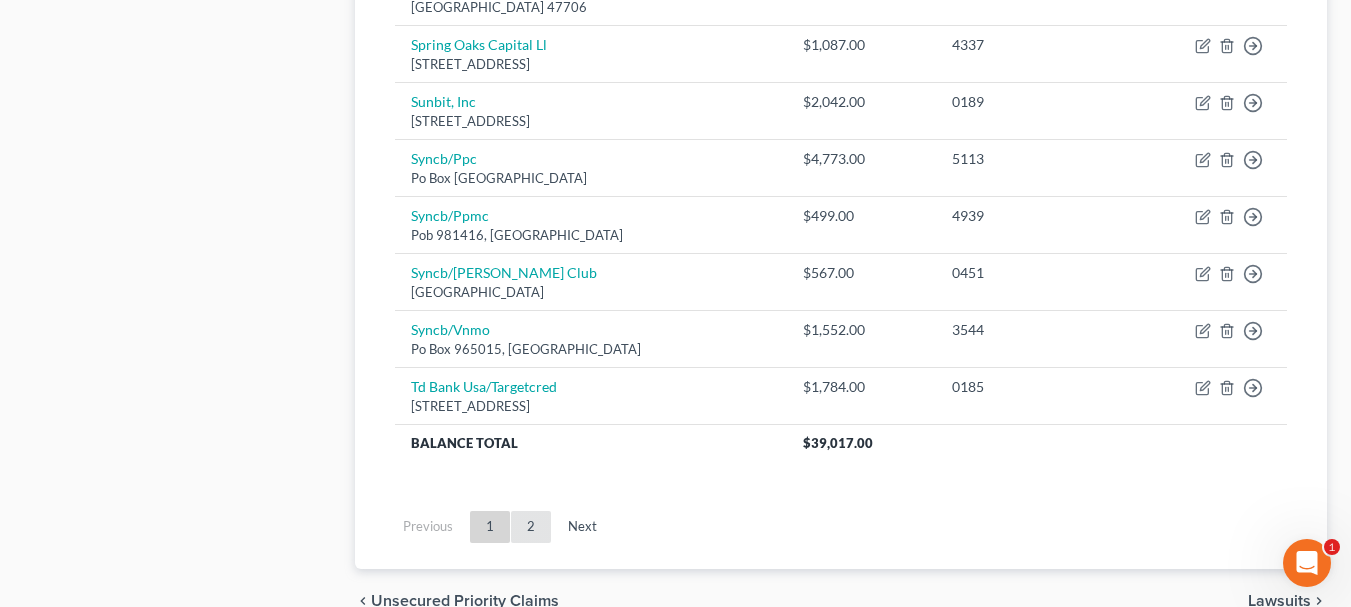 click on "2" at bounding box center (531, 527) 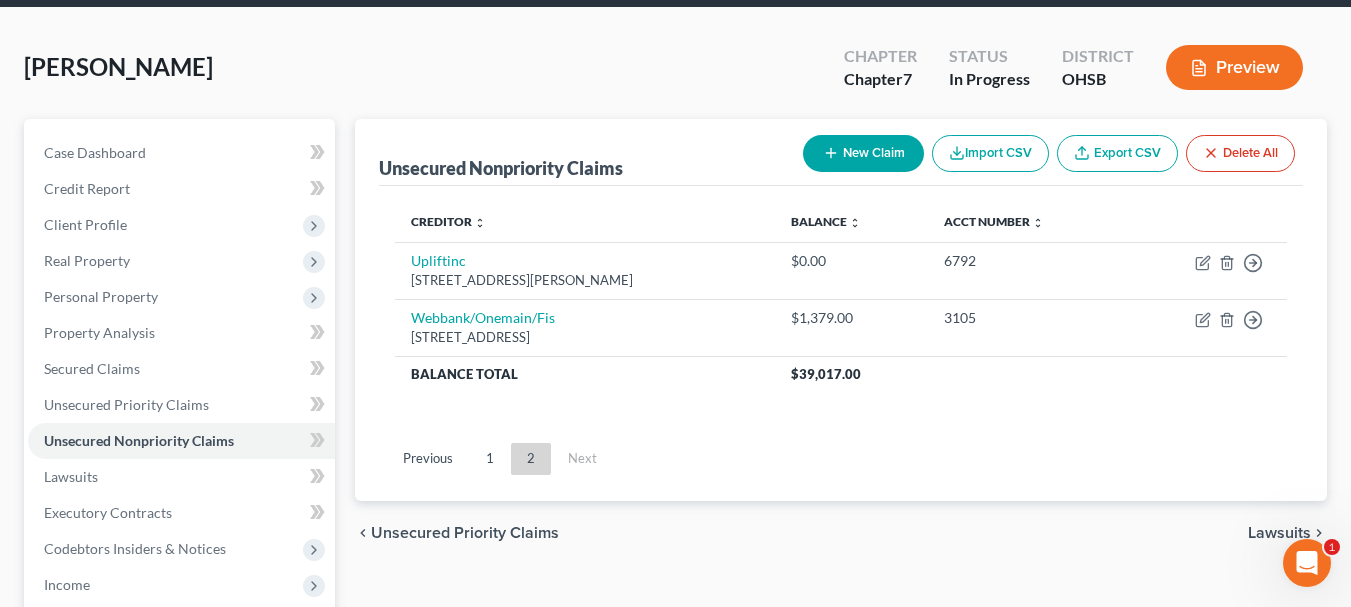 scroll, scrollTop: 56, scrollLeft: 0, axis: vertical 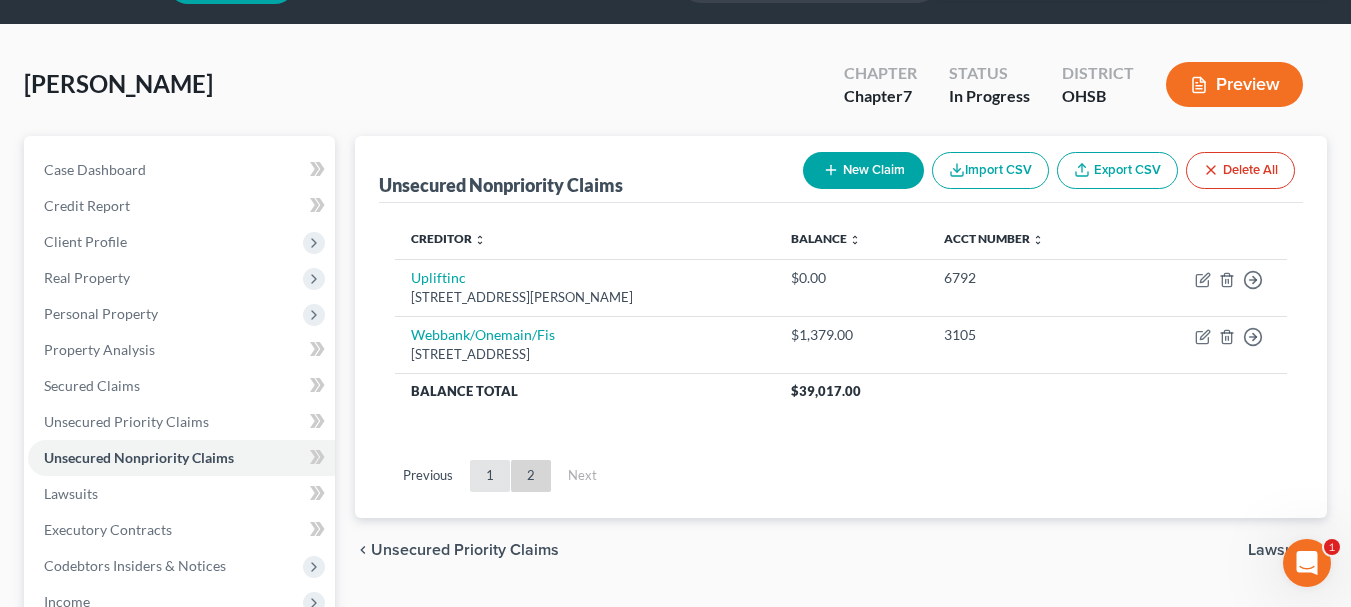 click on "1" at bounding box center (490, 476) 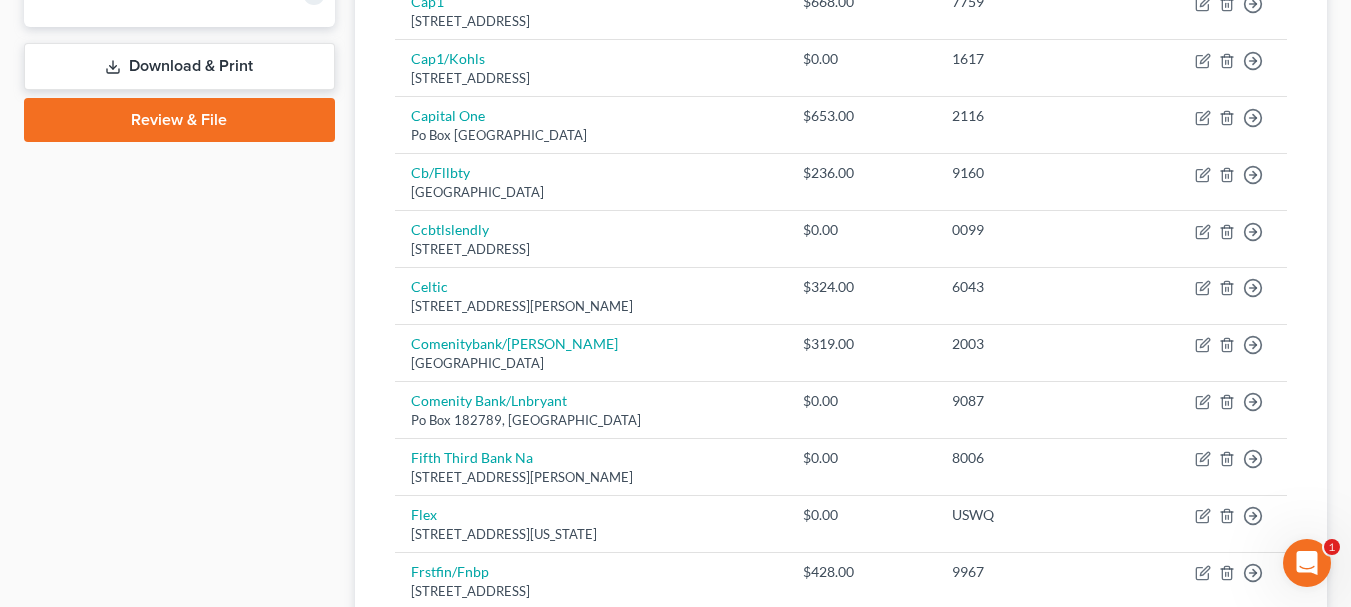 scroll, scrollTop: 956, scrollLeft: 0, axis: vertical 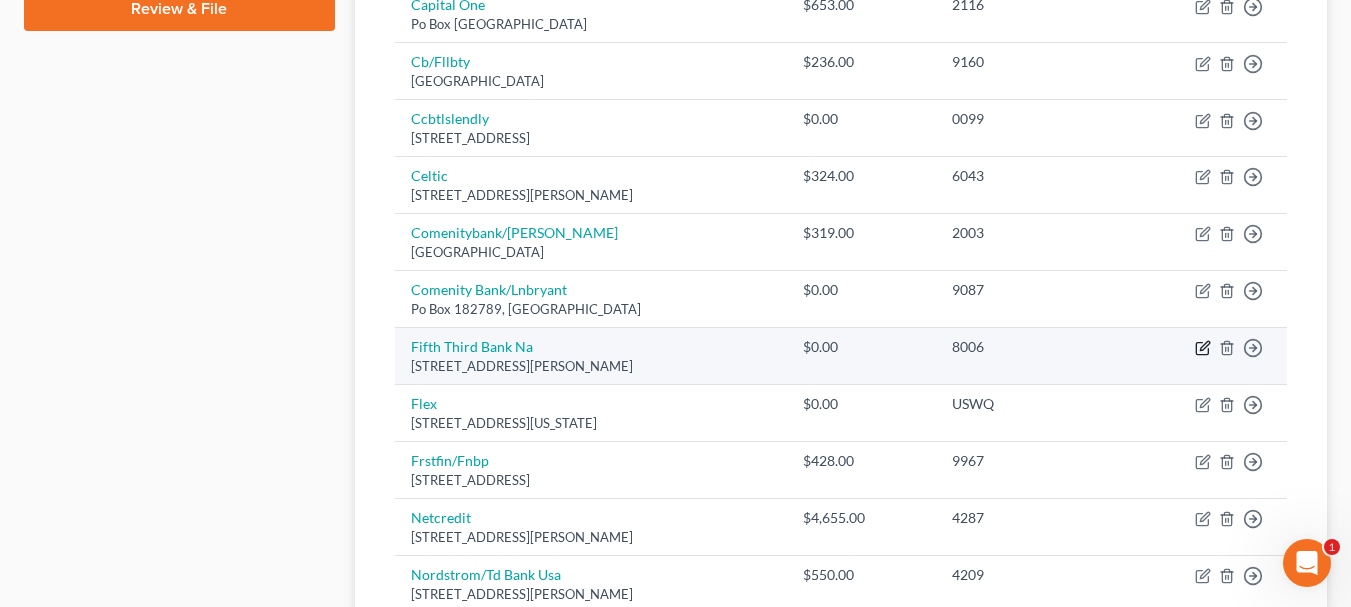 click 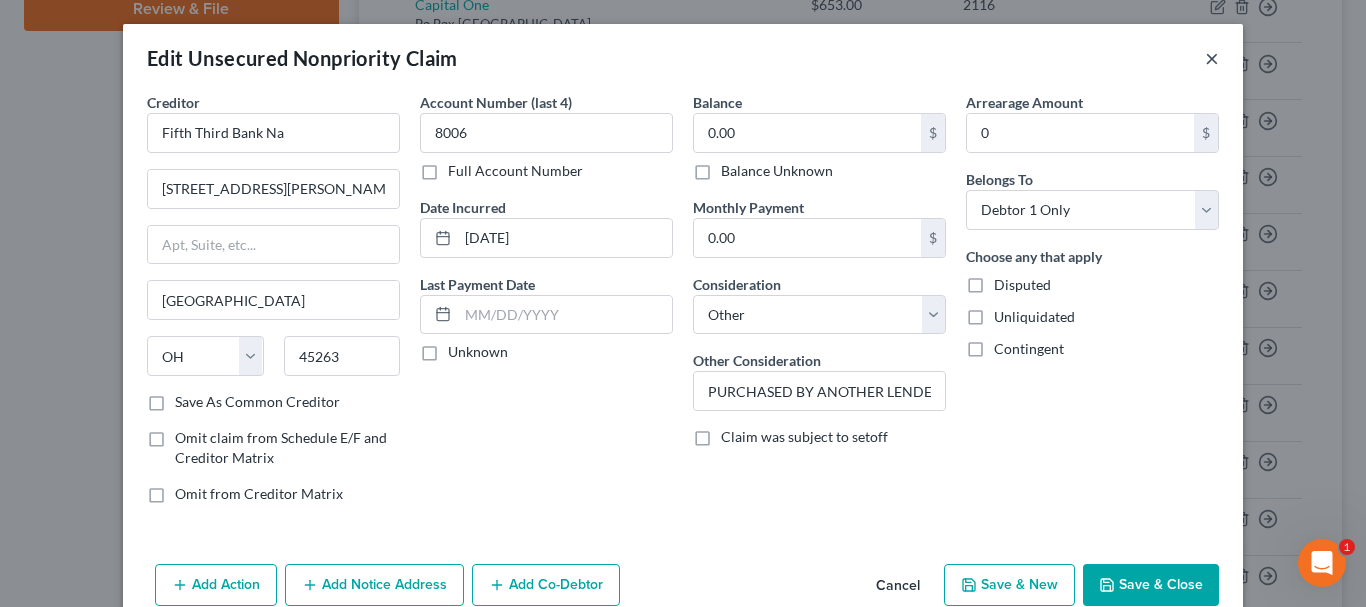 click on "×" at bounding box center [1212, 58] 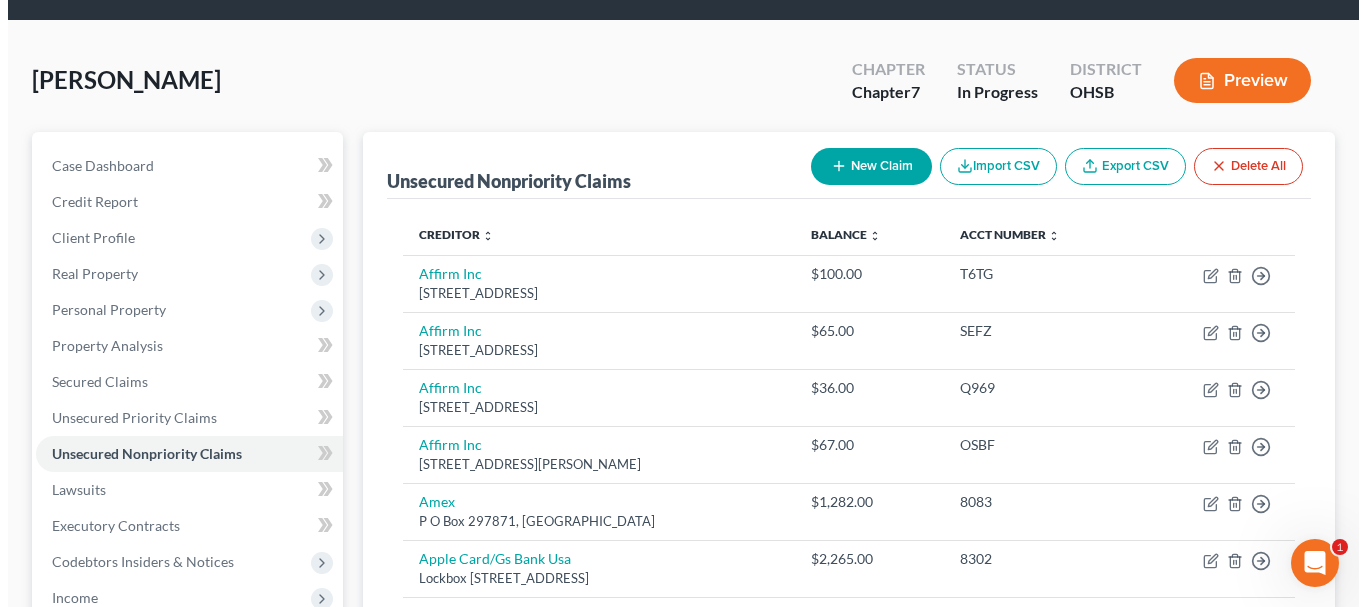 scroll, scrollTop: 56, scrollLeft: 0, axis: vertical 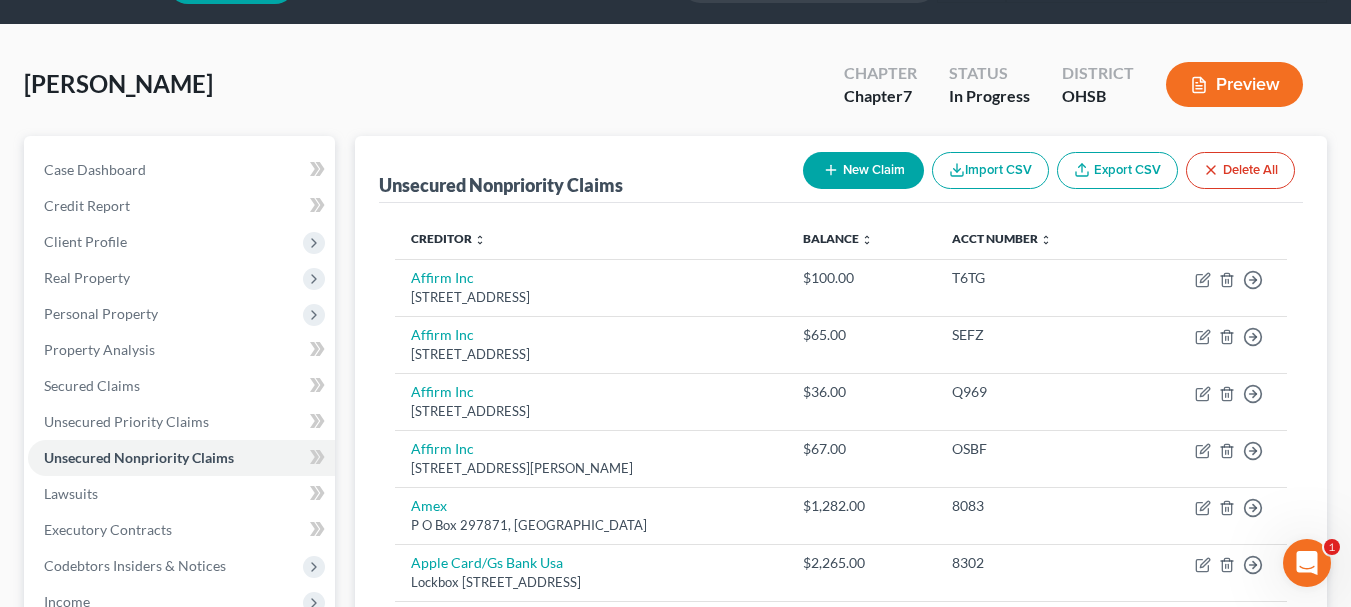 click on "New Claim" at bounding box center (863, 170) 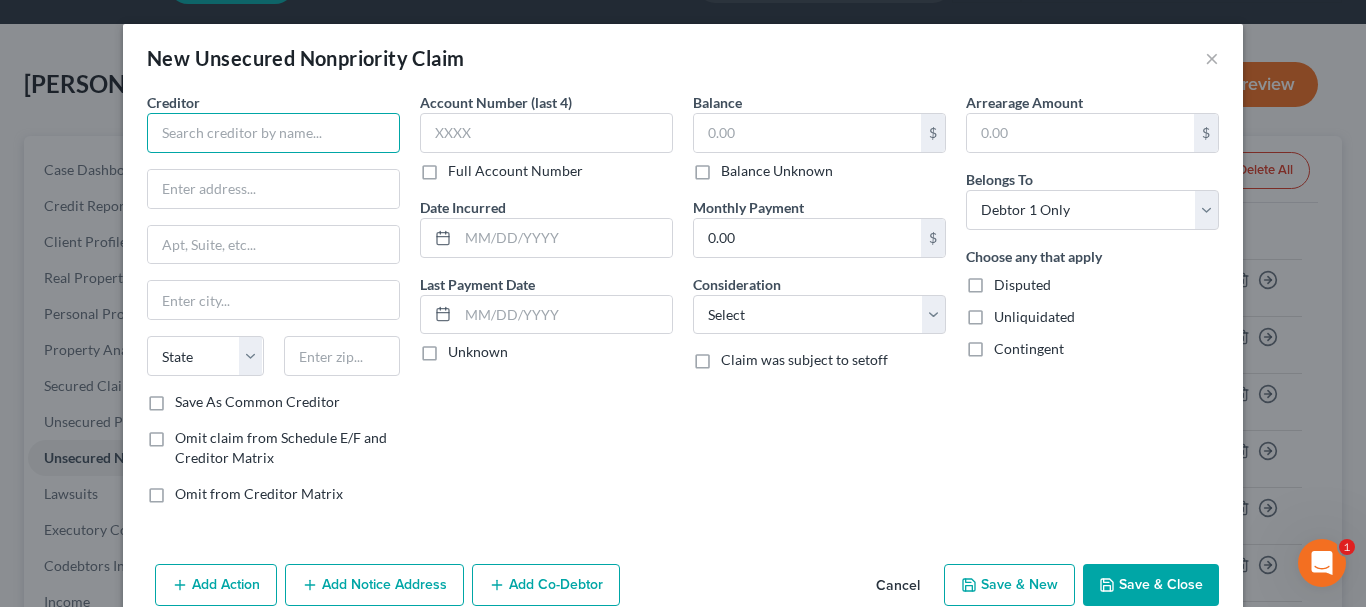 click at bounding box center (273, 133) 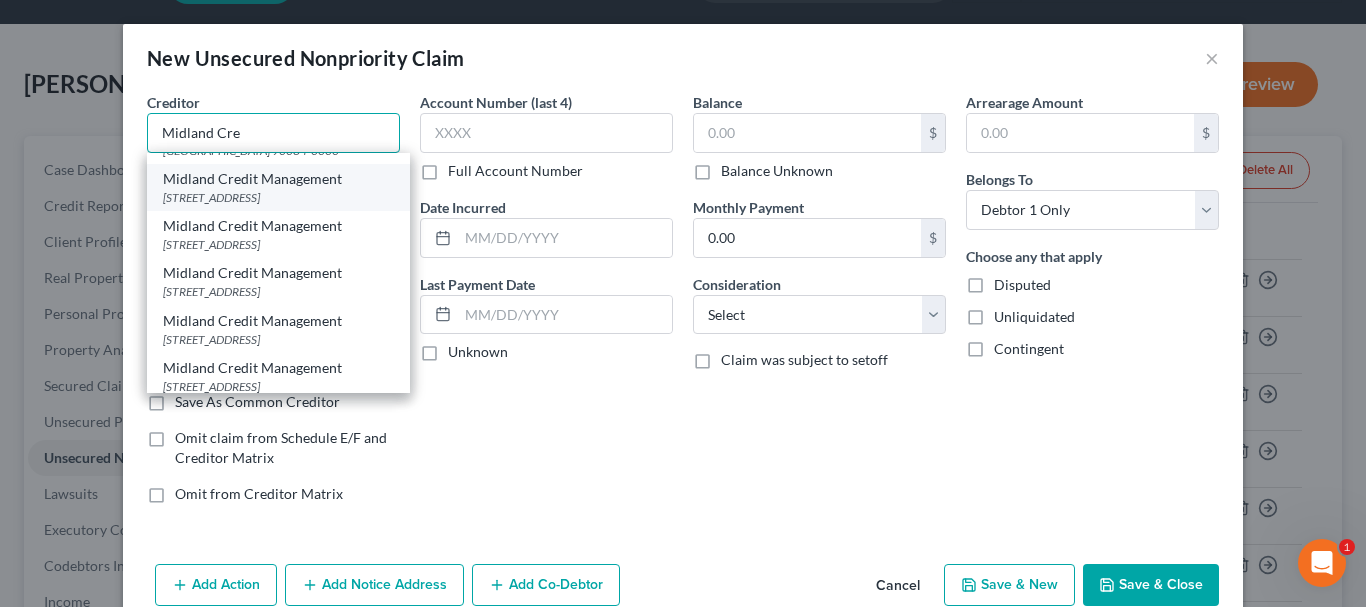 scroll, scrollTop: 200, scrollLeft: 0, axis: vertical 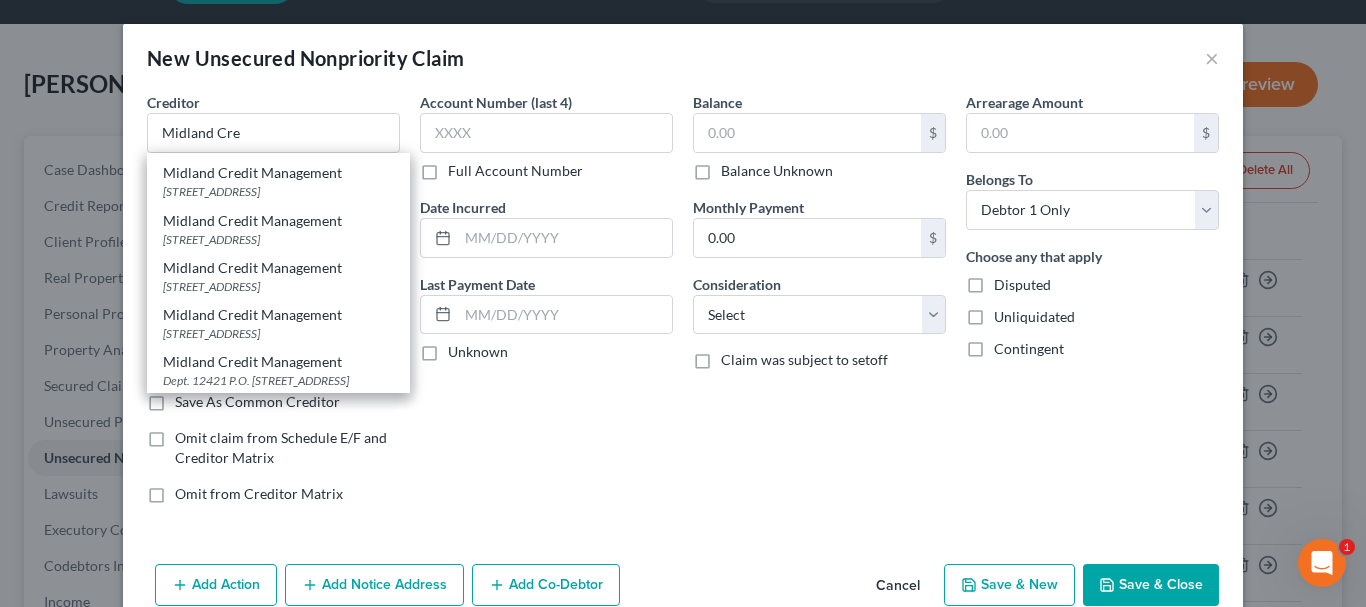click on "[STREET_ADDRESS]" at bounding box center (278, 239) 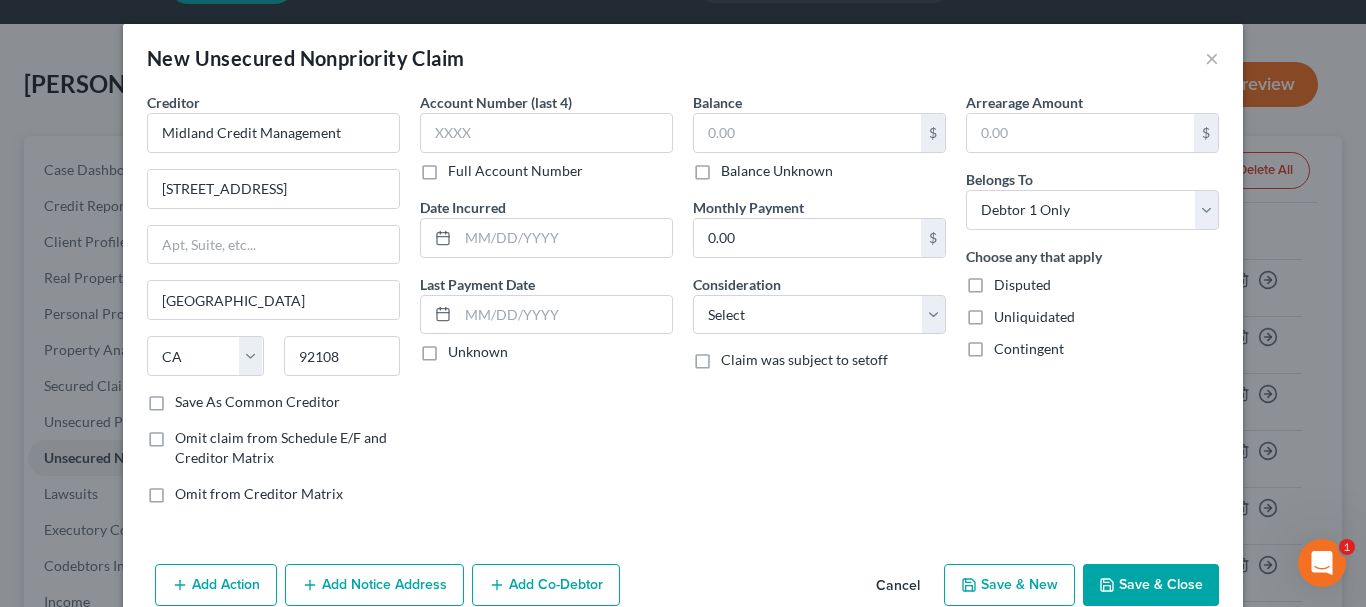 scroll, scrollTop: 0, scrollLeft: 0, axis: both 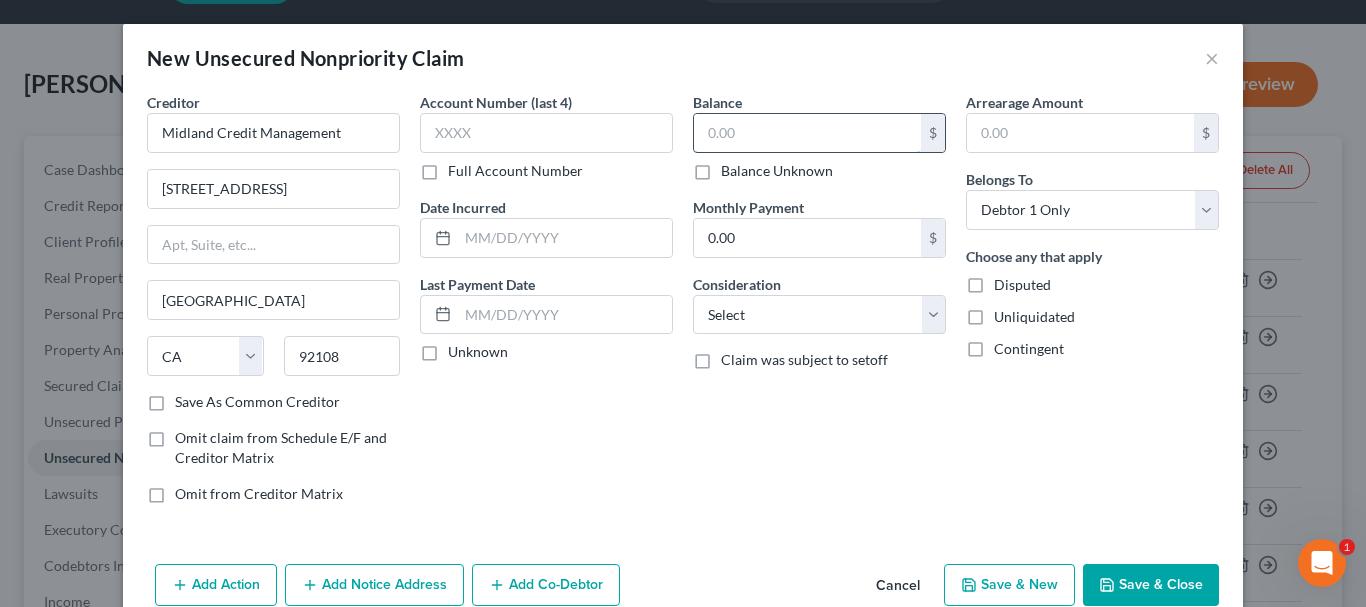 click at bounding box center (807, 133) 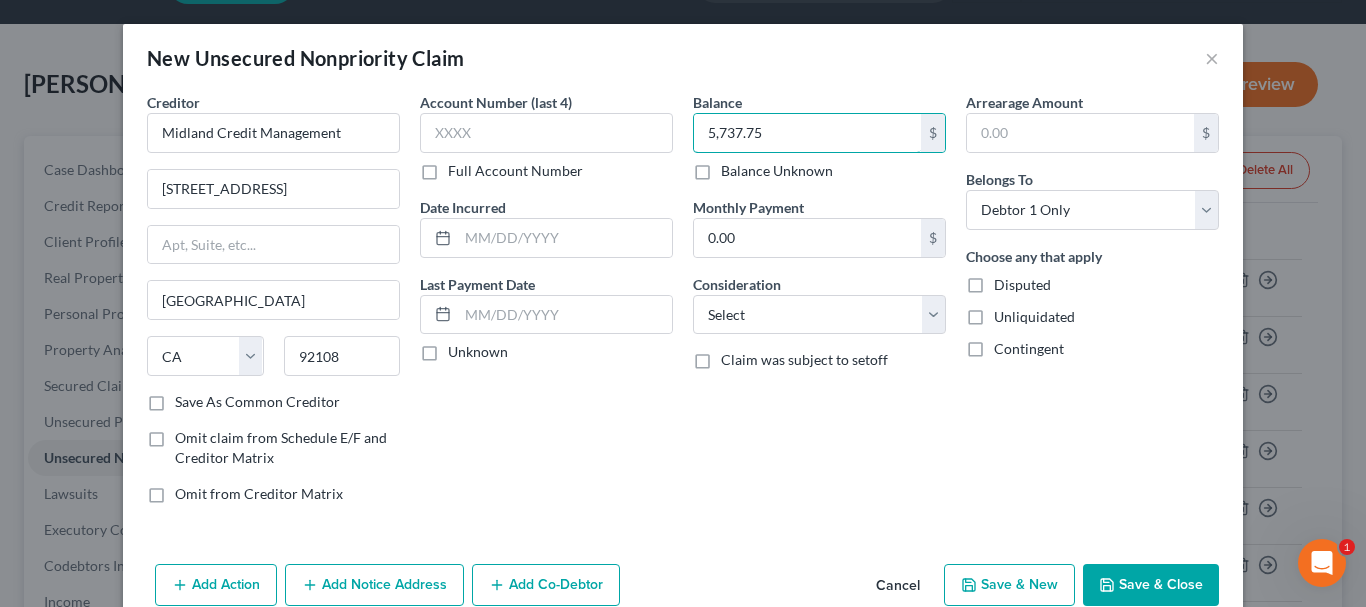 type on "5,737.75" 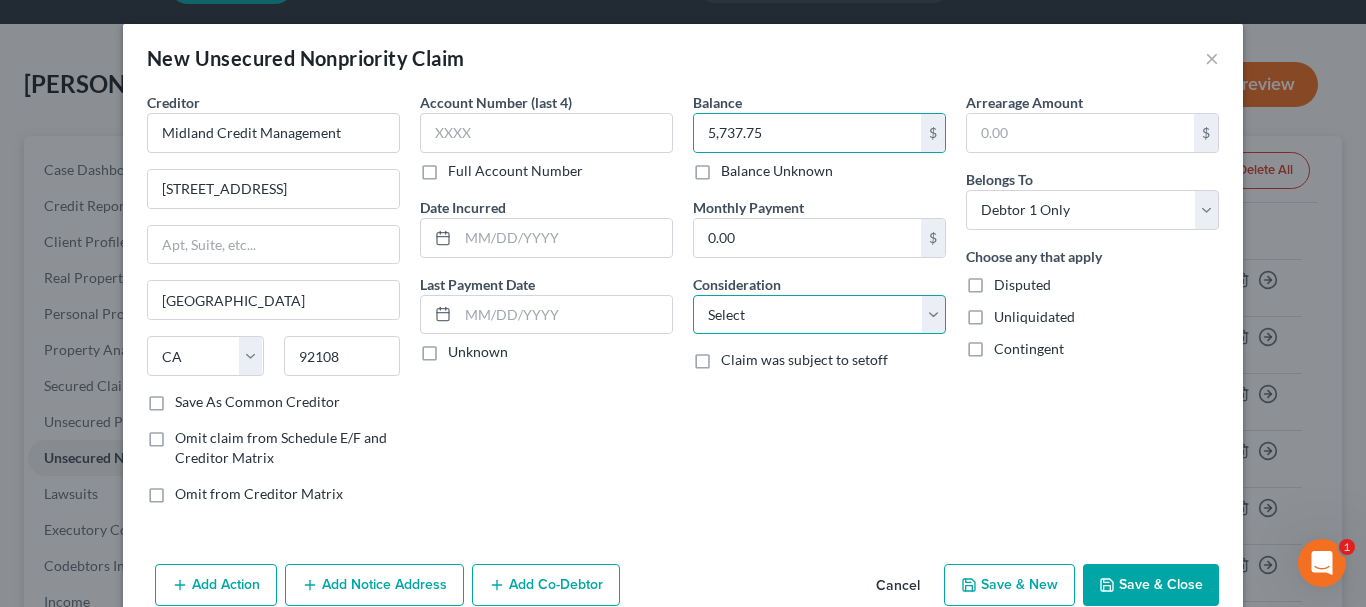click on "Select Cable / Satellite Services Collection Agency Credit Card Debt Debt Counseling / Attorneys Deficiency Balance Domestic Support Obligations Home / Car Repairs Income Taxes Judgment Liens Medical Services Monies Loaned / Advanced Mortgage Obligation From Divorce Or Separation Obligation To Pensions Other Overdrawn Bank Account Promised To Help Pay Creditors Student Loans Suppliers And Vendors Telephone / Internet Services Utility Services" at bounding box center (819, 315) 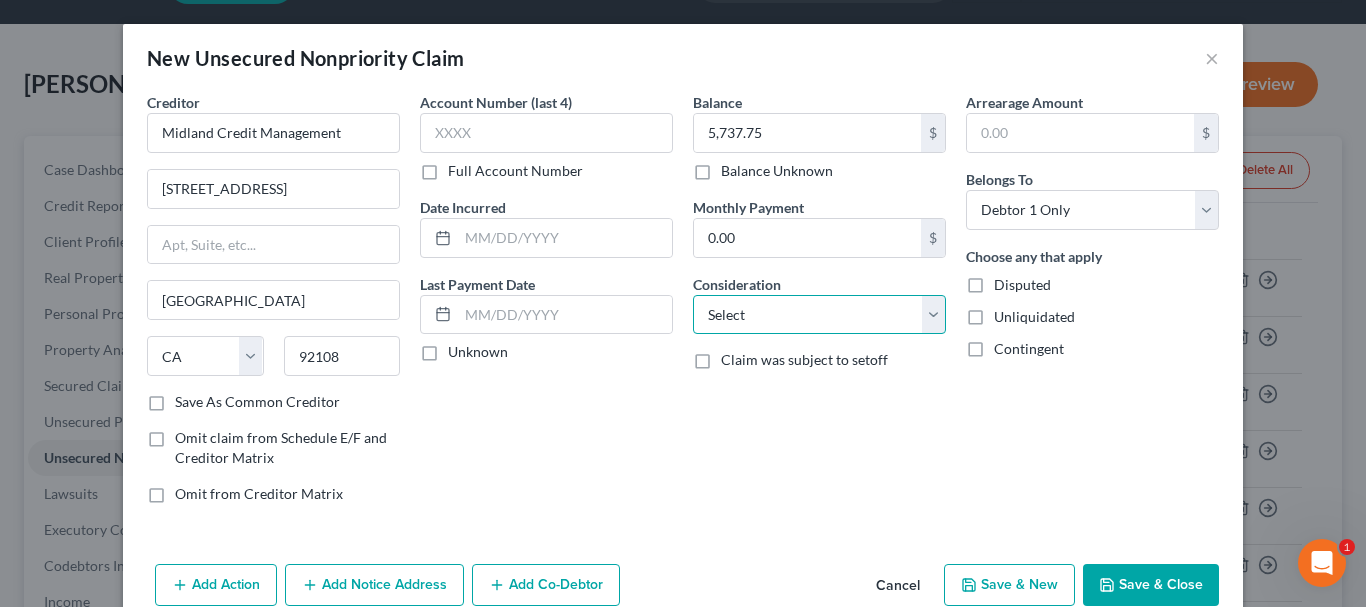 select on "14" 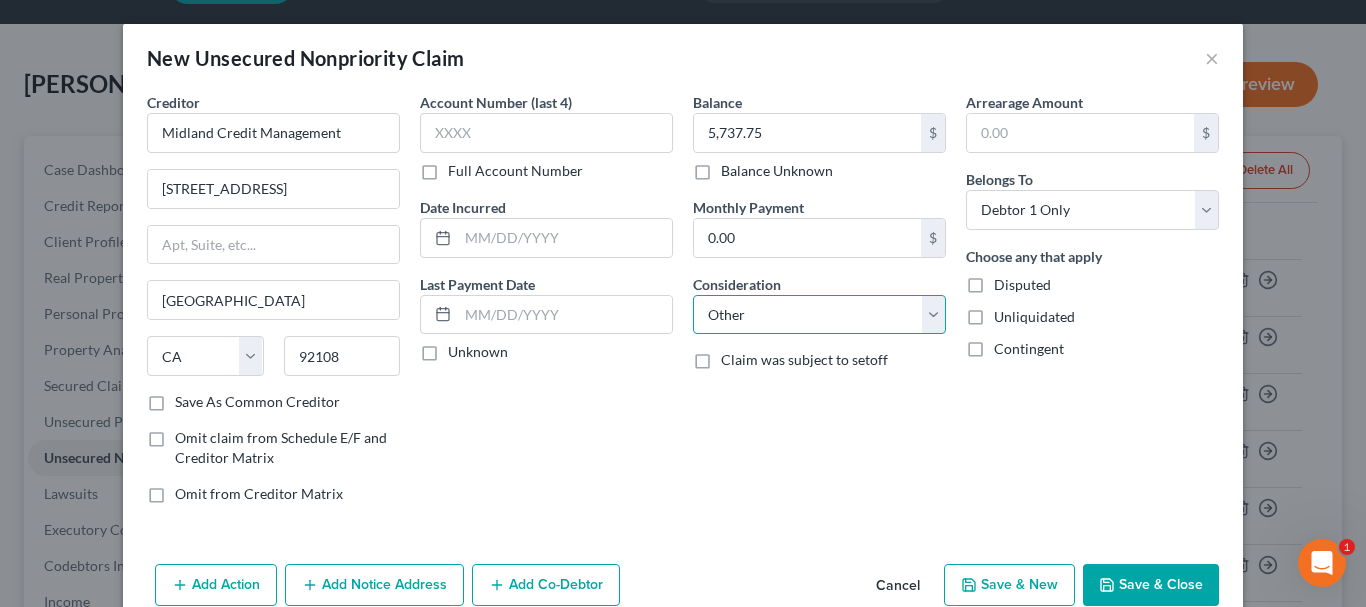 click on "Select Cable / Satellite Services Collection Agency Credit Card Debt Debt Counseling / Attorneys Deficiency Balance Domestic Support Obligations Home / Car Repairs Income Taxes Judgment Liens Medical Services Monies Loaned / Advanced Mortgage Obligation From Divorce Or Separation Obligation To Pensions Other Overdrawn Bank Account Promised To Help Pay Creditors Student Loans Suppliers And Vendors Telephone / Internet Services Utility Services" at bounding box center [819, 315] 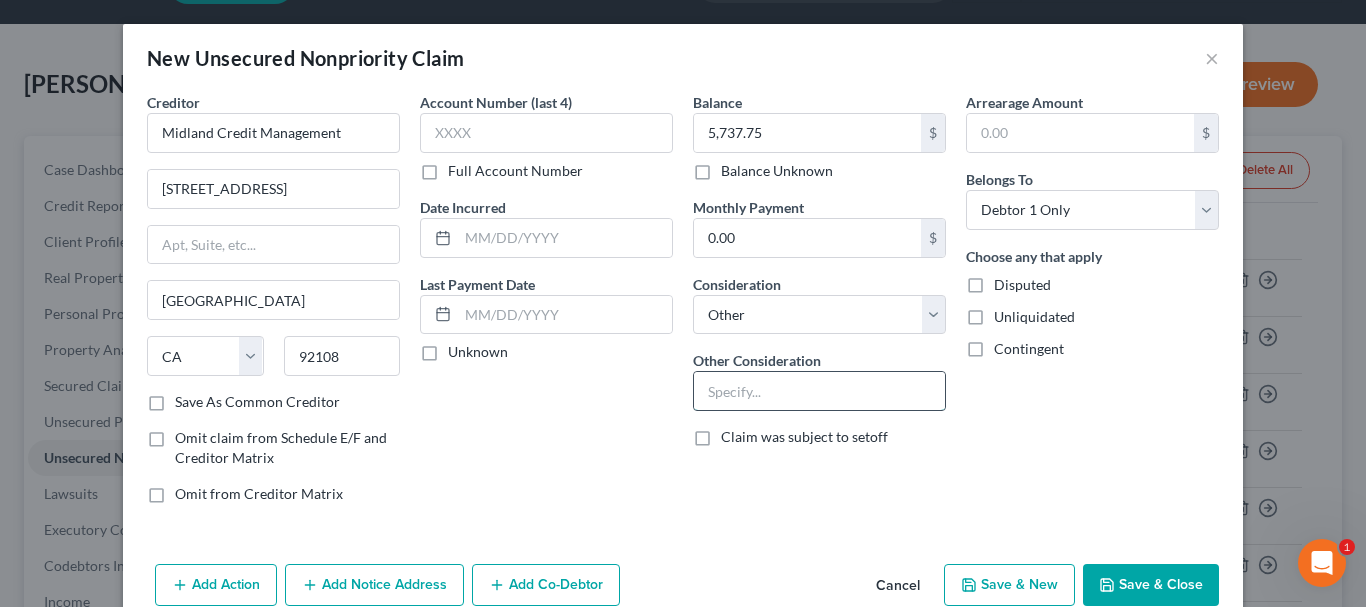 click at bounding box center (819, 391) 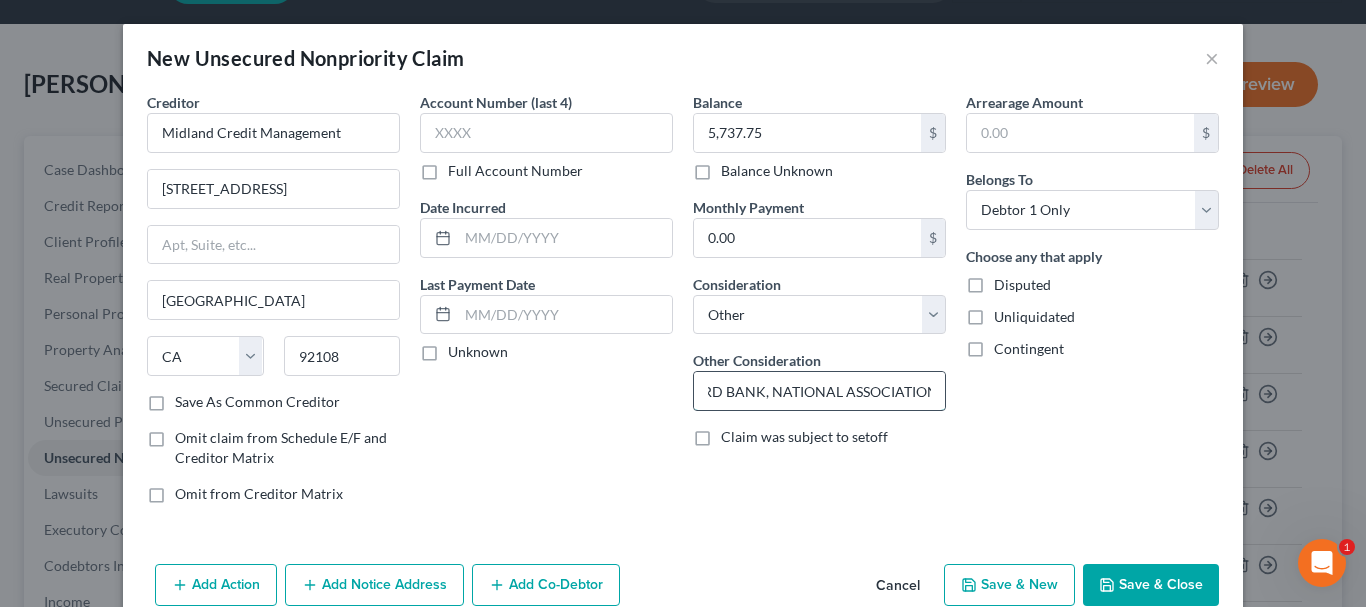 scroll, scrollTop: 0, scrollLeft: 184, axis: horizontal 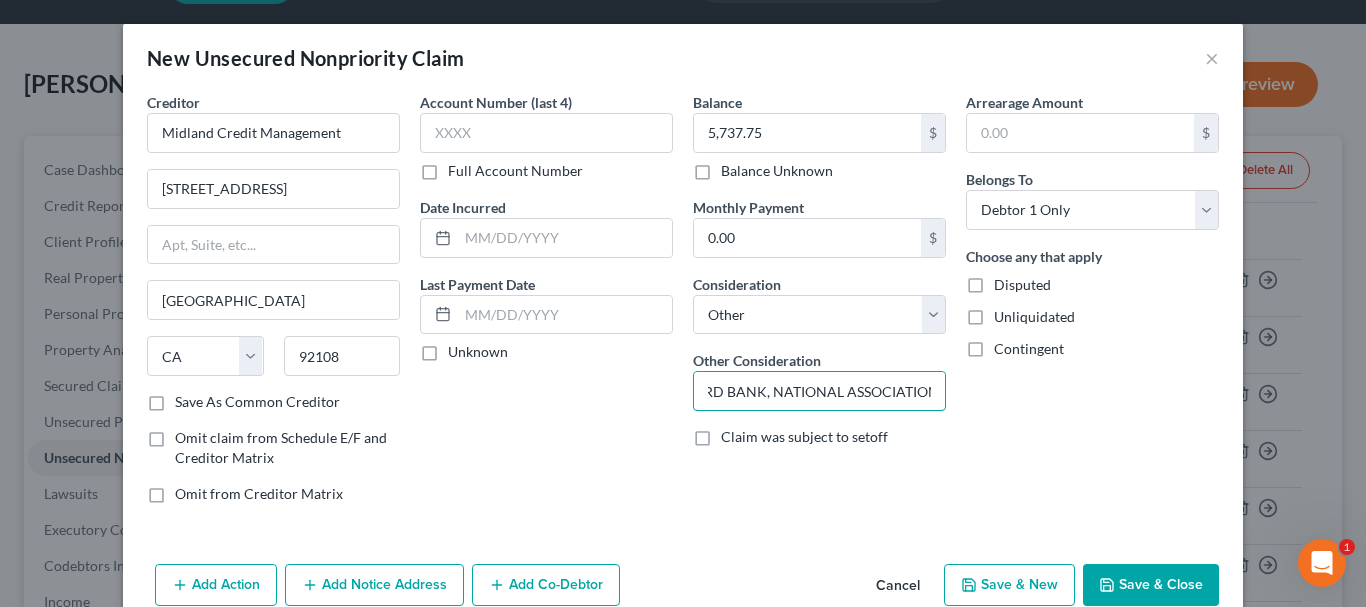 type on "Original Creditor: FIFTH THIRD BANK, NATIONAL ASSOCIATION" 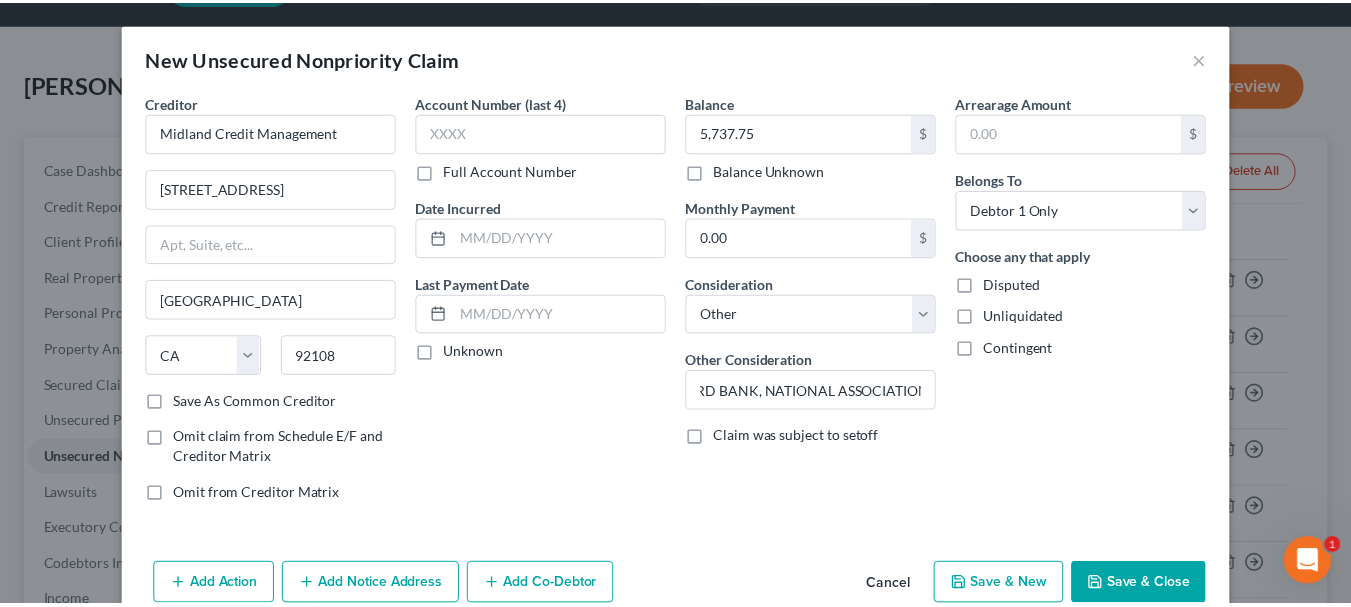 scroll, scrollTop: 0, scrollLeft: 0, axis: both 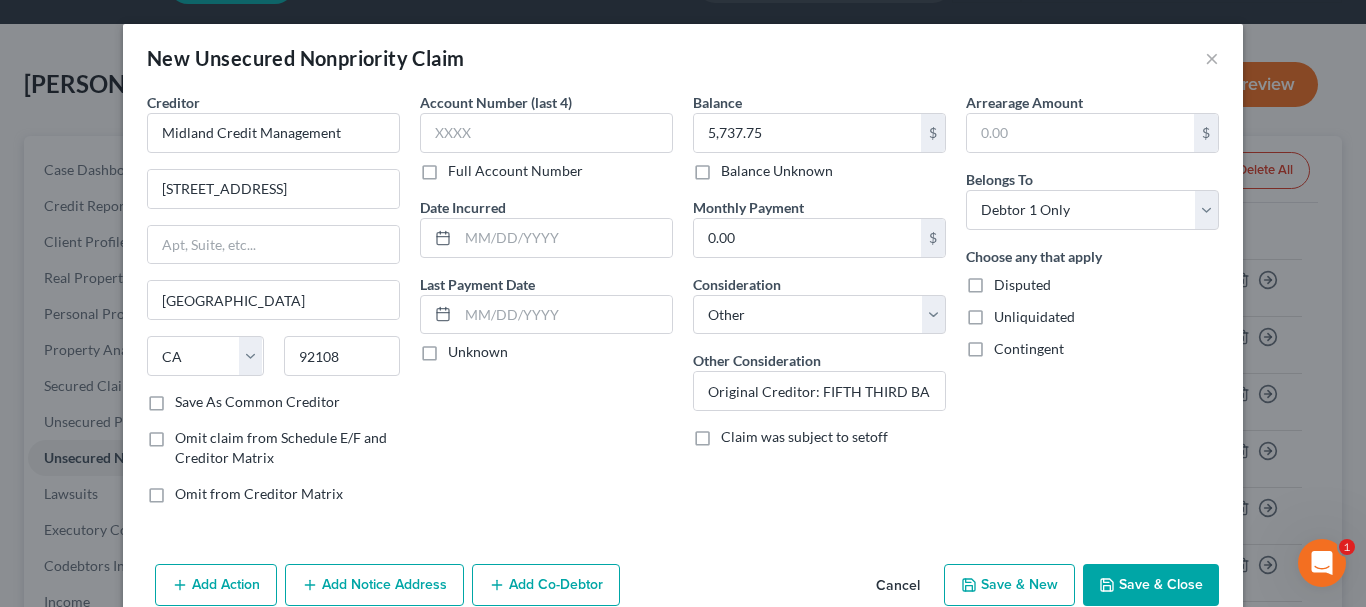 click on "Save & Close" at bounding box center (1151, 585) 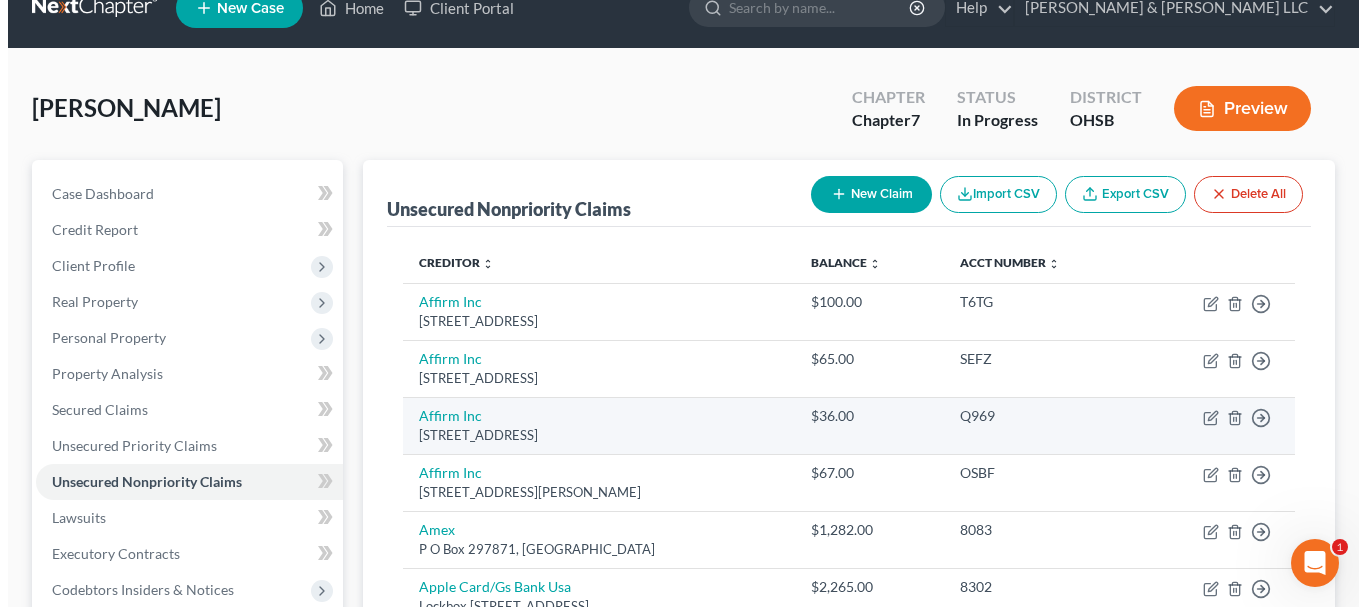 scroll, scrollTop: 0, scrollLeft: 0, axis: both 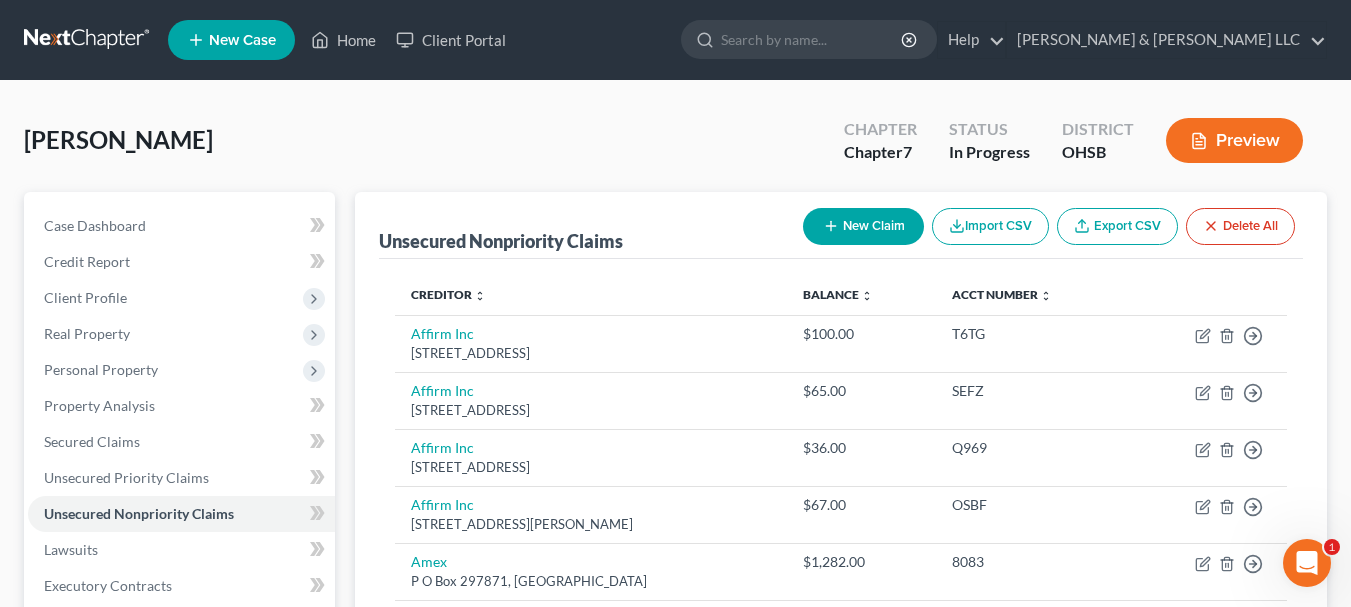 click on "New Claim" at bounding box center (863, 226) 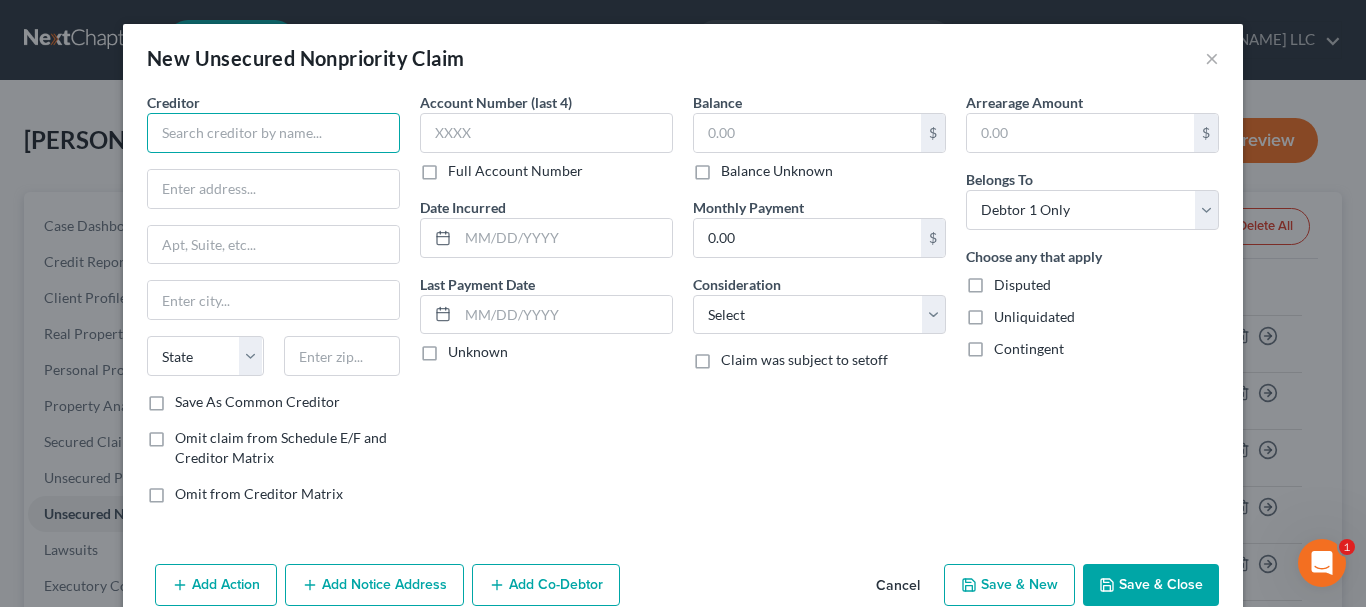 click at bounding box center [273, 133] 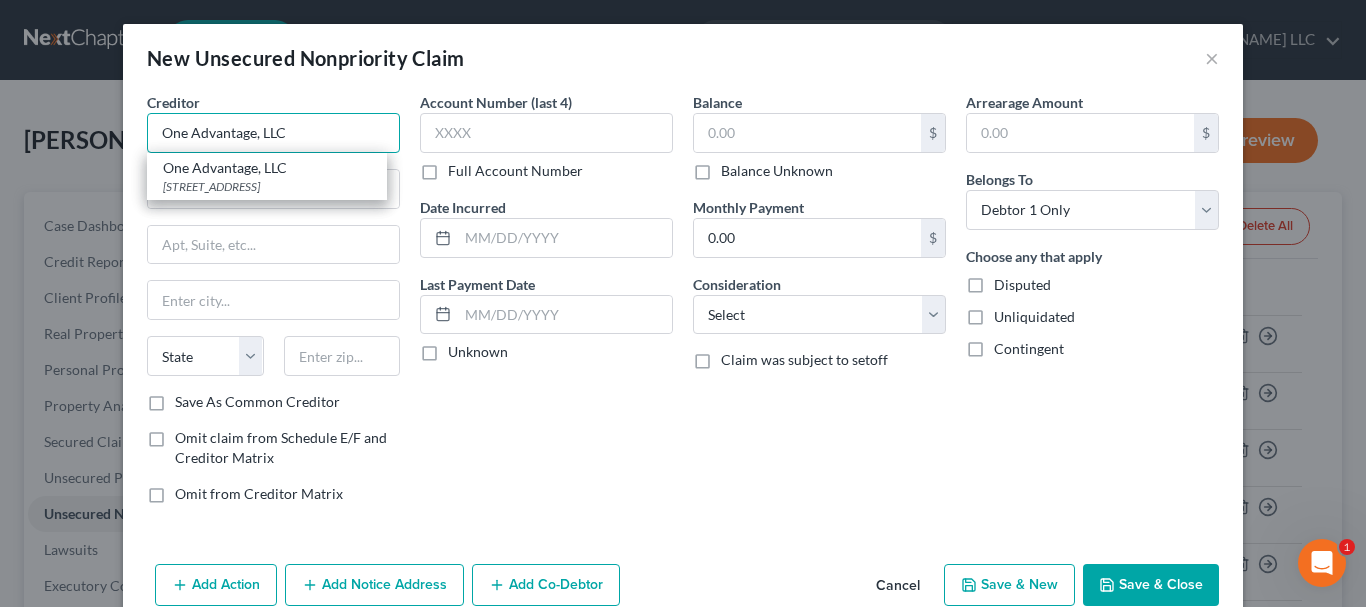 type on "One Advantage, LLC" 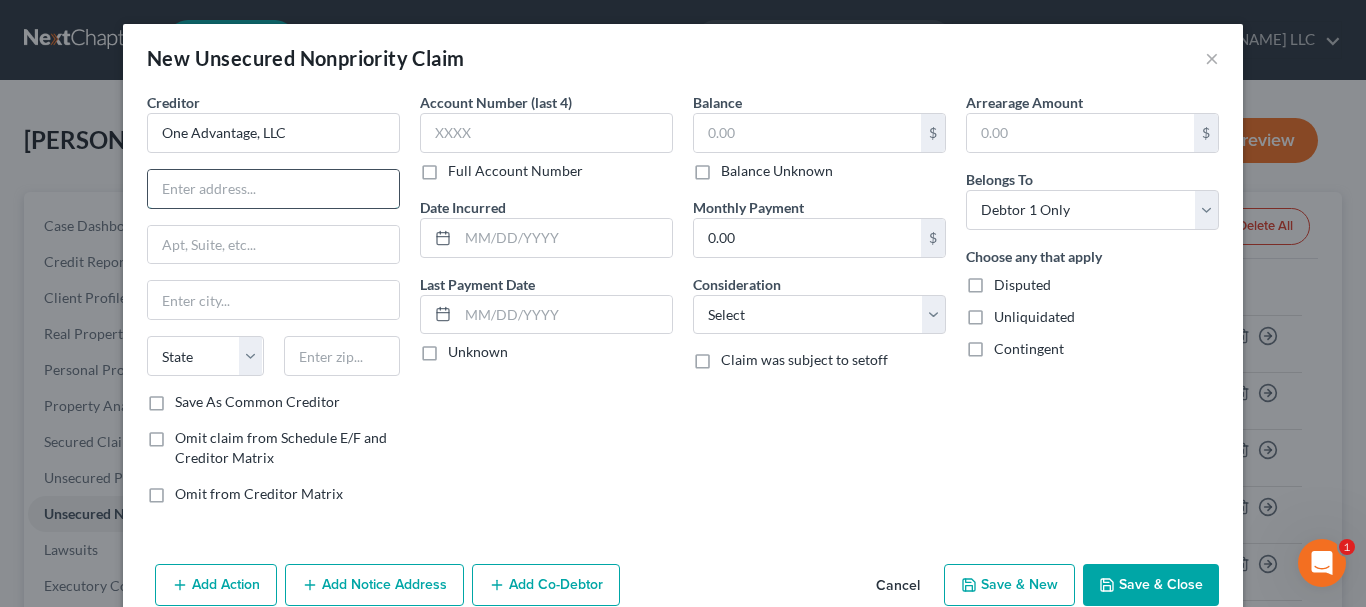click at bounding box center (273, 189) 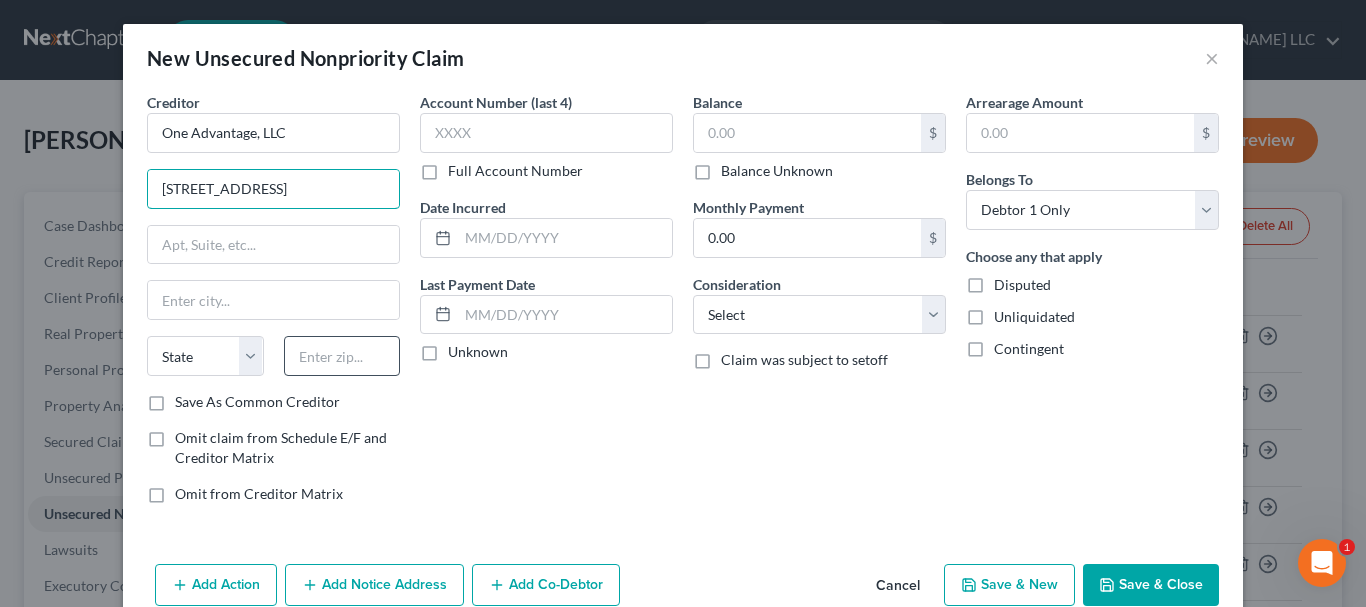 type on "[STREET_ADDRESS]" 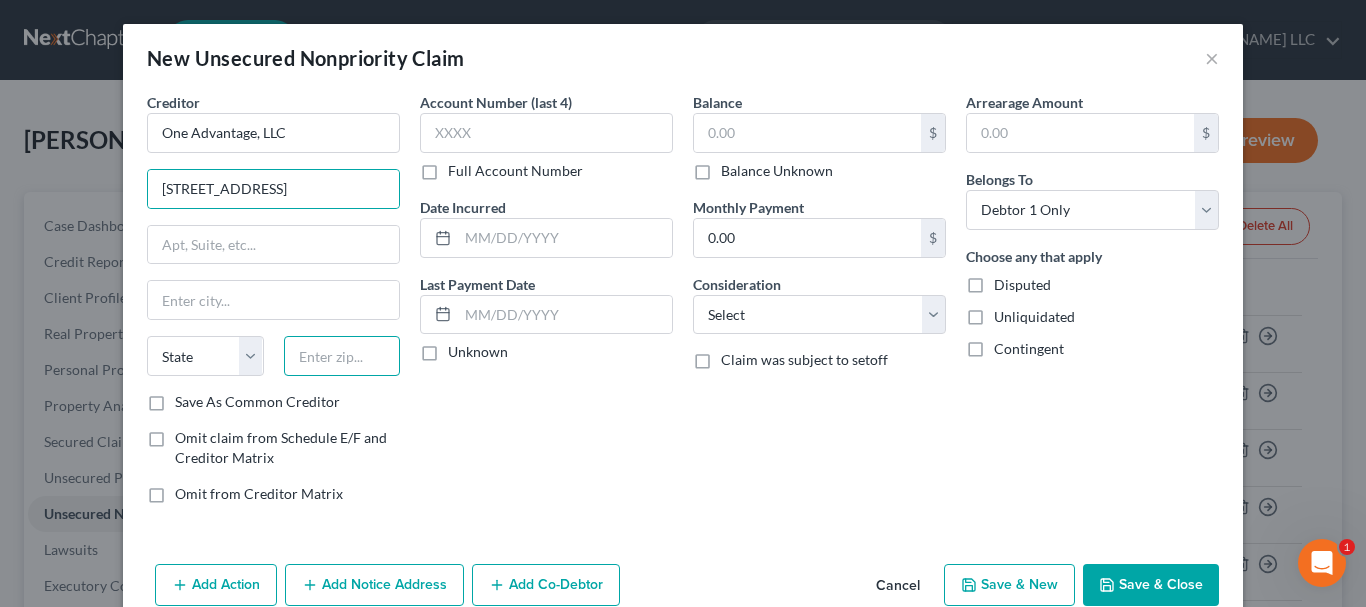 click at bounding box center (342, 356) 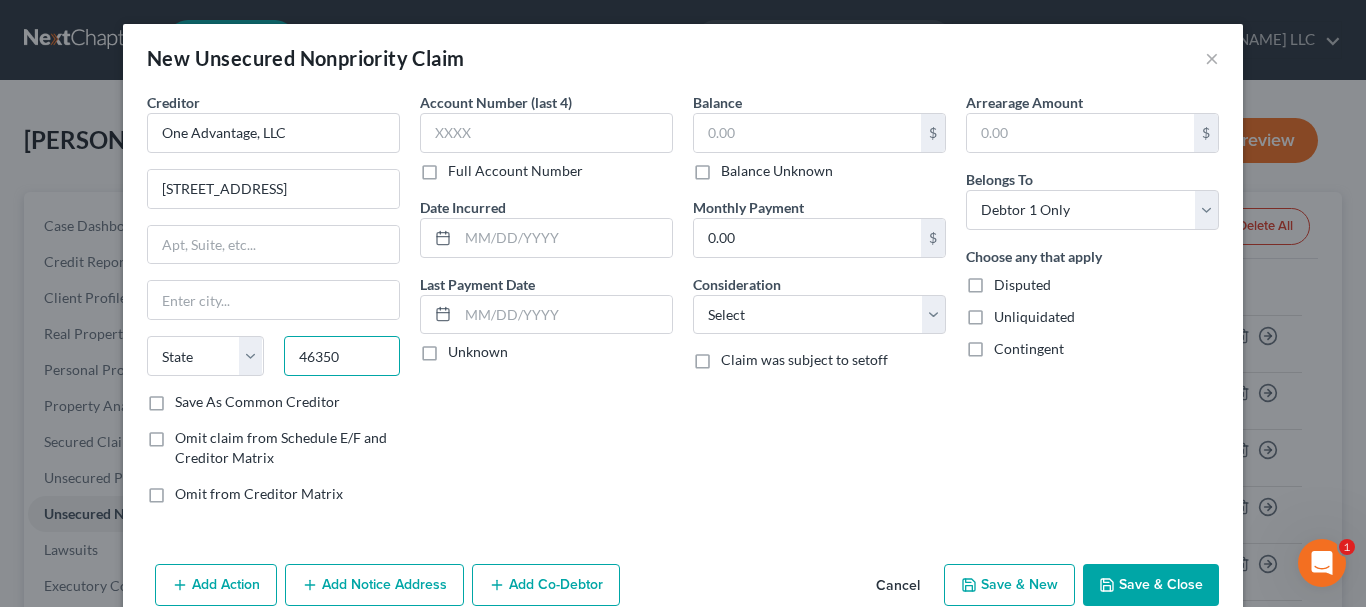 type on "46350" 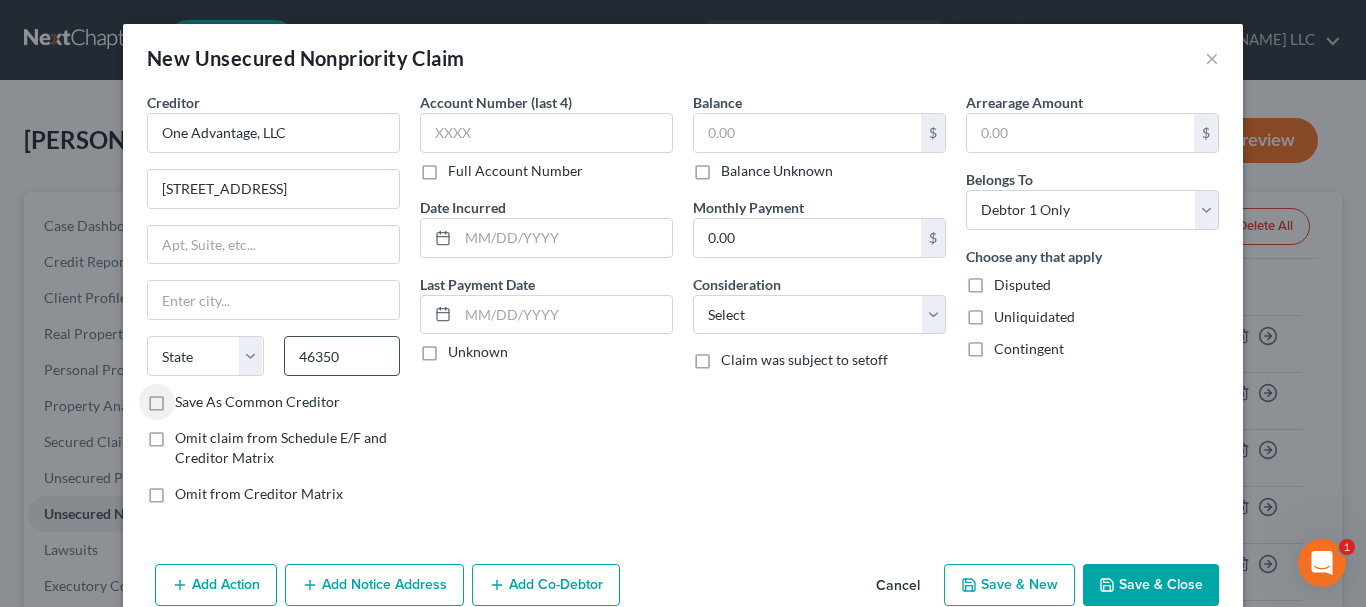 type on "La Porte" 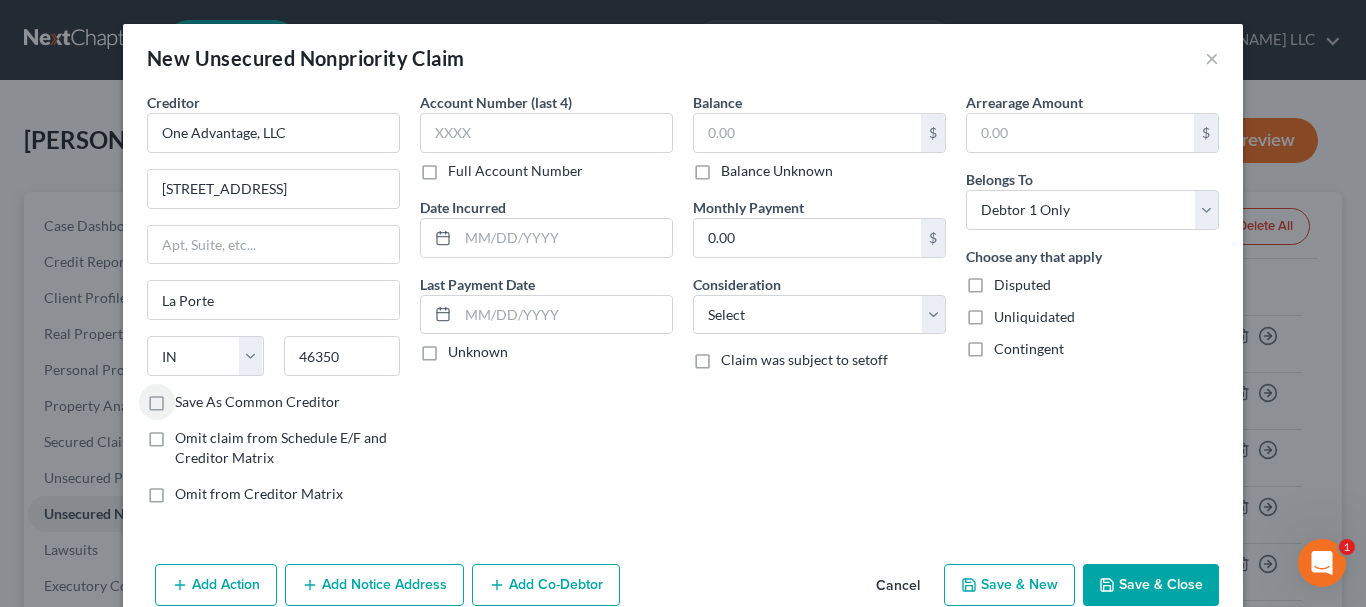 click on "Save As Common Creditor" at bounding box center [257, 402] 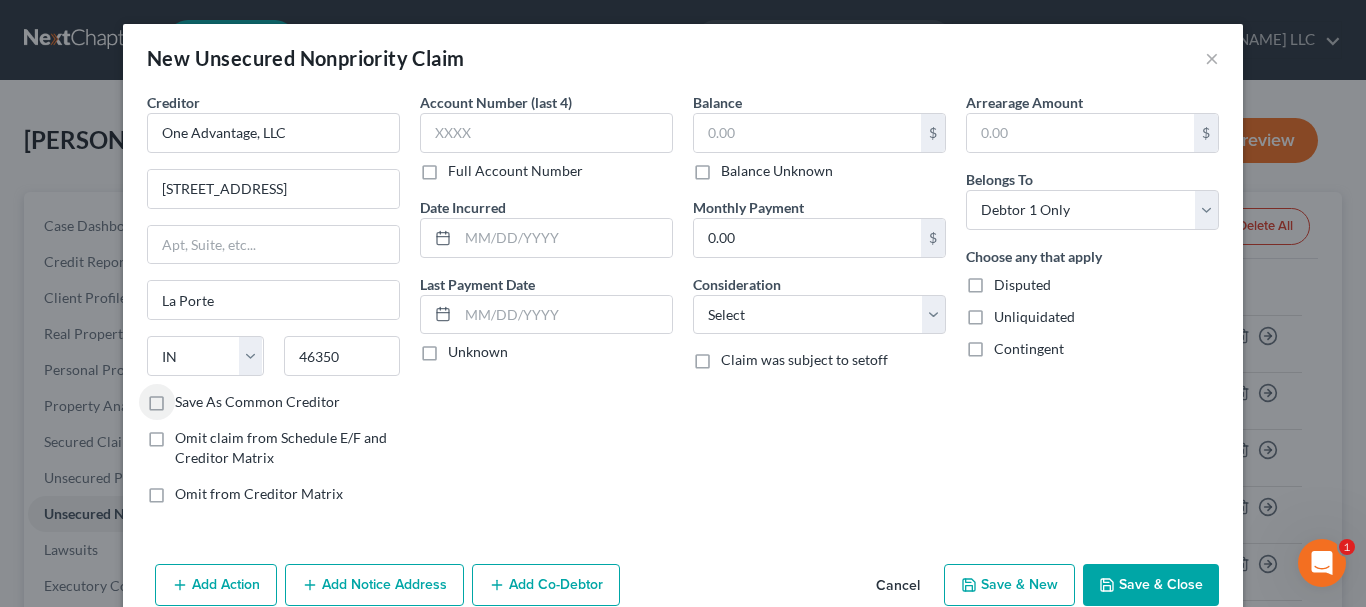 click on "Save As Common Creditor" at bounding box center [189, 398] 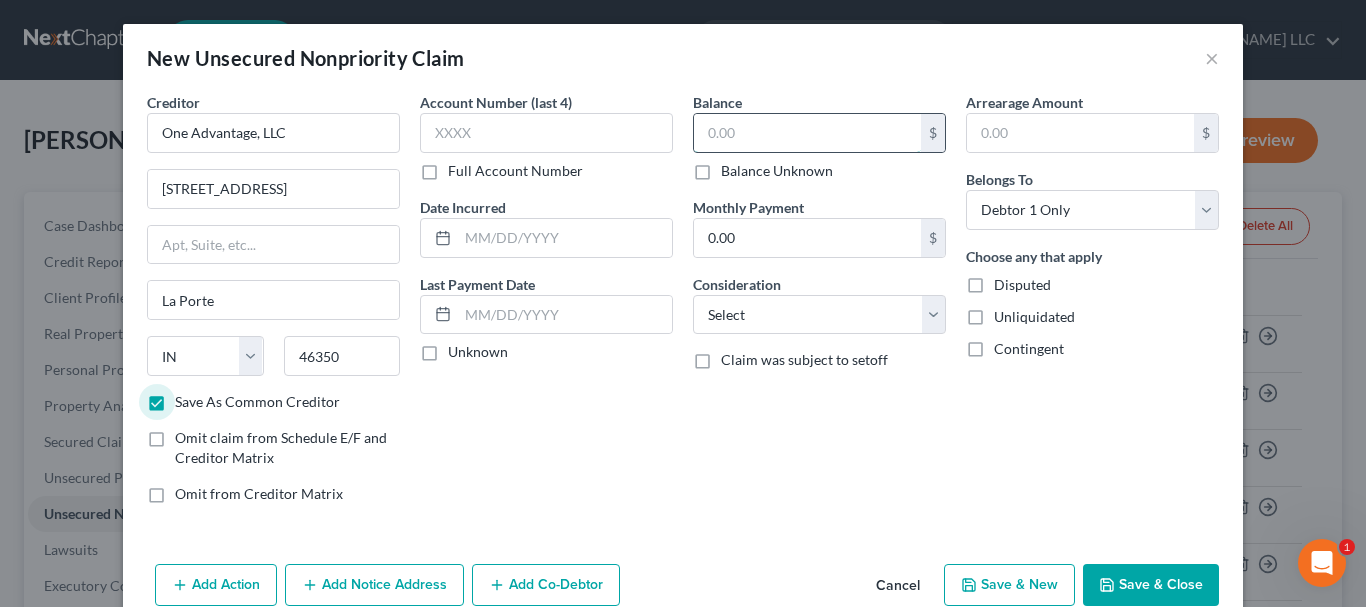 click at bounding box center (807, 133) 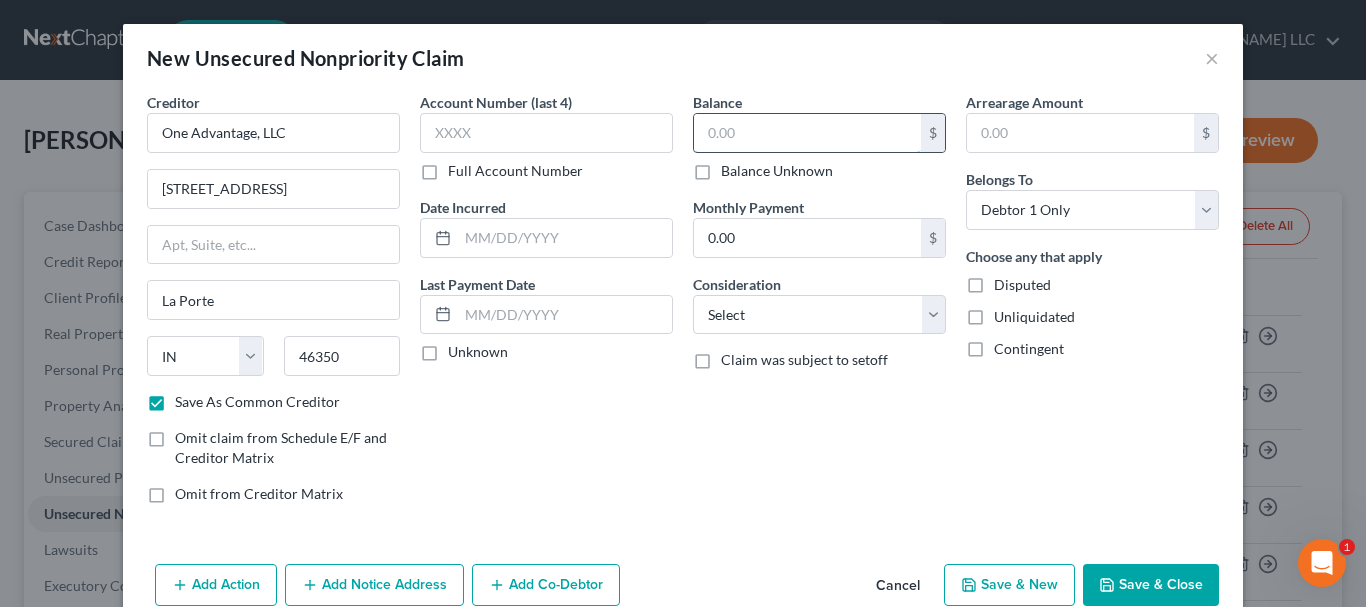paste on "1,014.63" 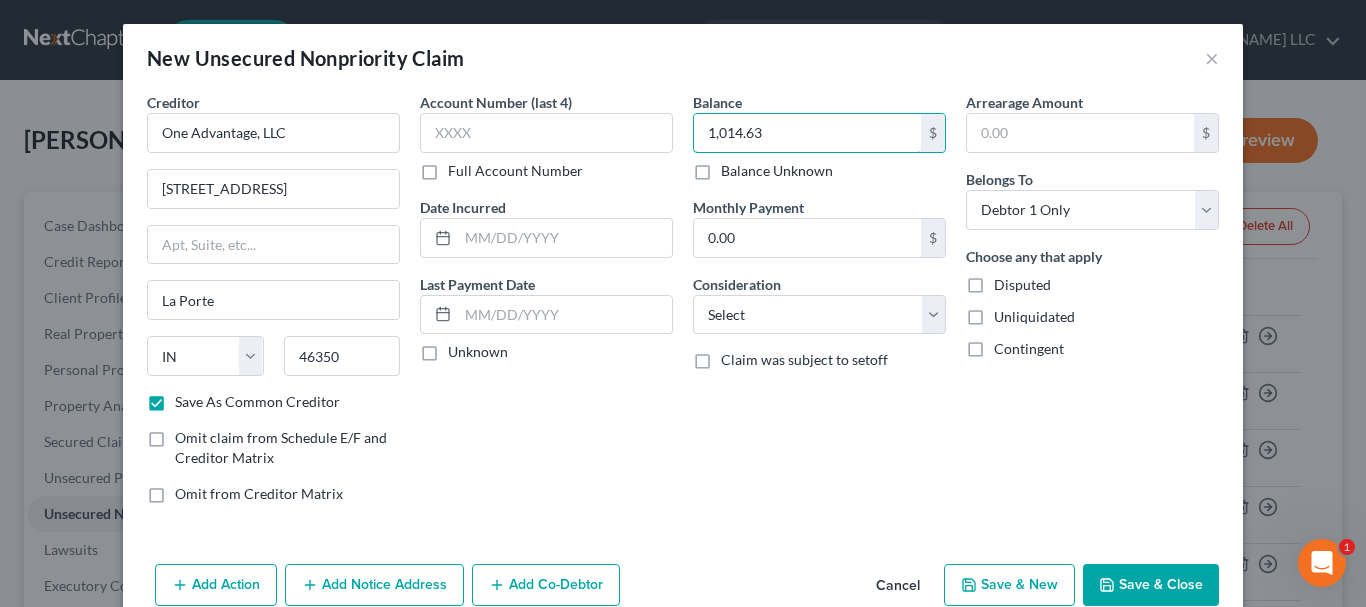 type on "1,014.63" 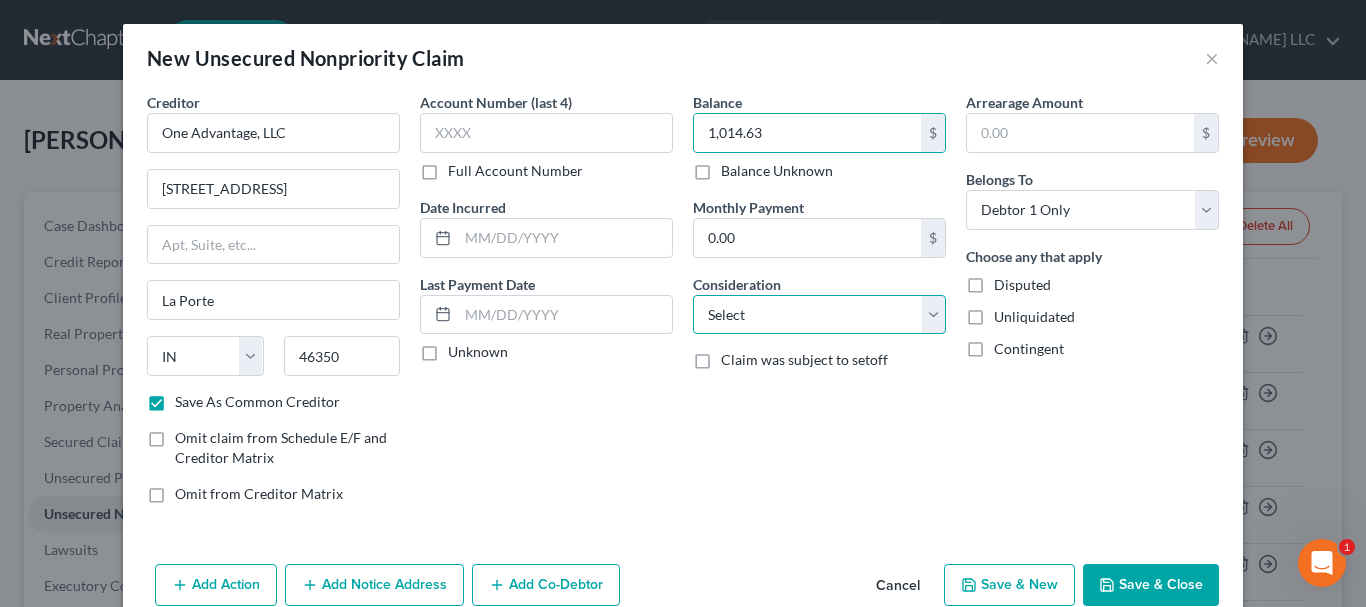 click on "Select Cable / Satellite Services Collection Agency Credit Card Debt Debt Counseling / Attorneys Deficiency Balance Domestic Support Obligations Home / Car Repairs Income Taxes Judgment Liens Medical Services Monies Loaned / Advanced Mortgage Obligation From Divorce Or Separation Obligation To Pensions Other Overdrawn Bank Account Promised To Help Pay Creditors Student Loans Suppliers And Vendors Telephone / Internet Services Utility Services" at bounding box center (819, 315) 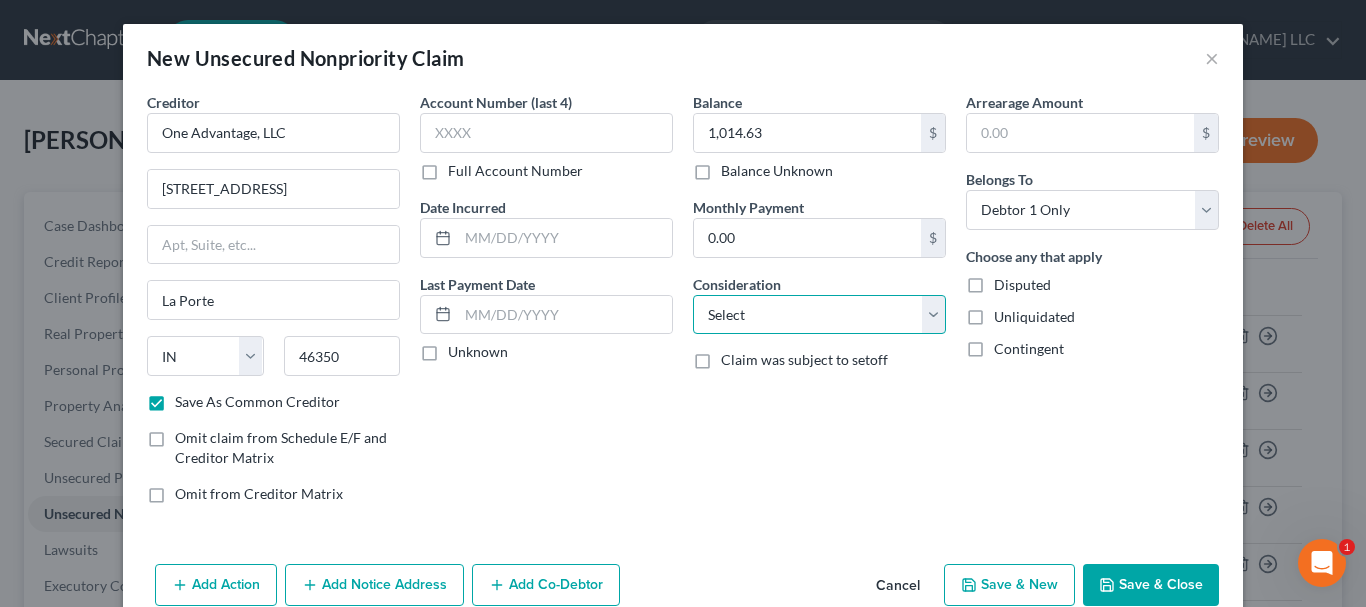 select on "14" 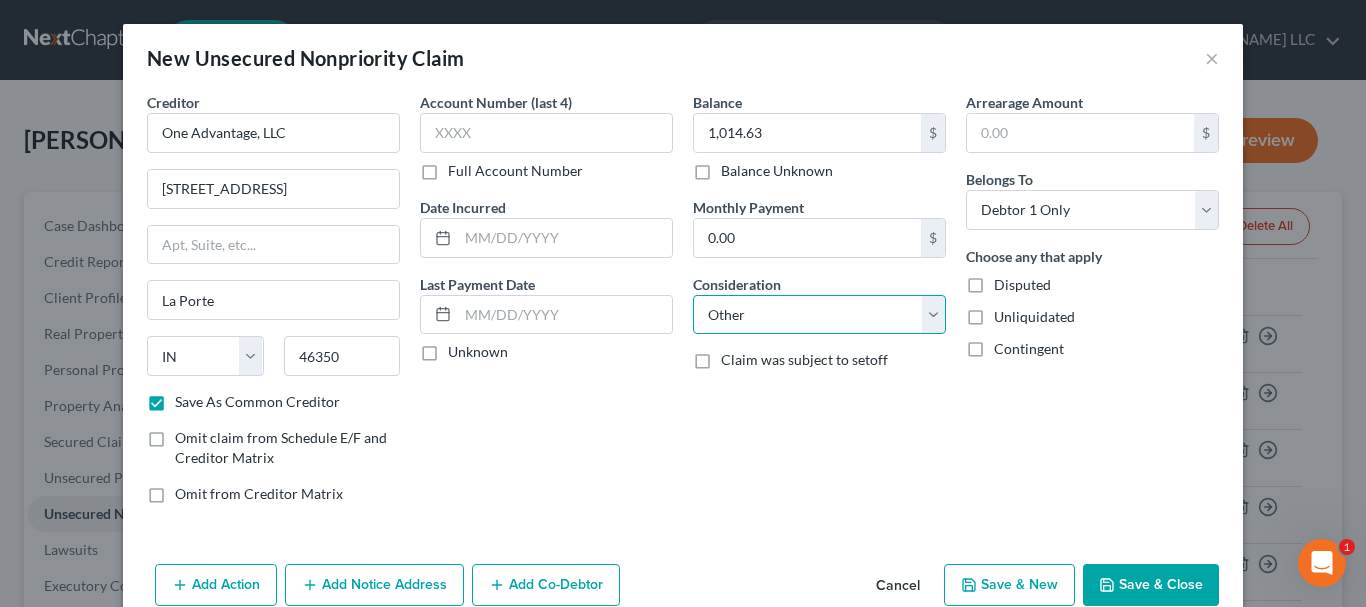 click on "Select Cable / Satellite Services Collection Agency Credit Card Debt Debt Counseling / Attorneys Deficiency Balance Domestic Support Obligations Home / Car Repairs Income Taxes Judgment Liens Medical Services Monies Loaned / Advanced Mortgage Obligation From Divorce Or Separation Obligation To Pensions Other Overdrawn Bank Account Promised To Help Pay Creditors Student Loans Suppliers And Vendors Telephone / Internet Services Utility Services" at bounding box center [819, 315] 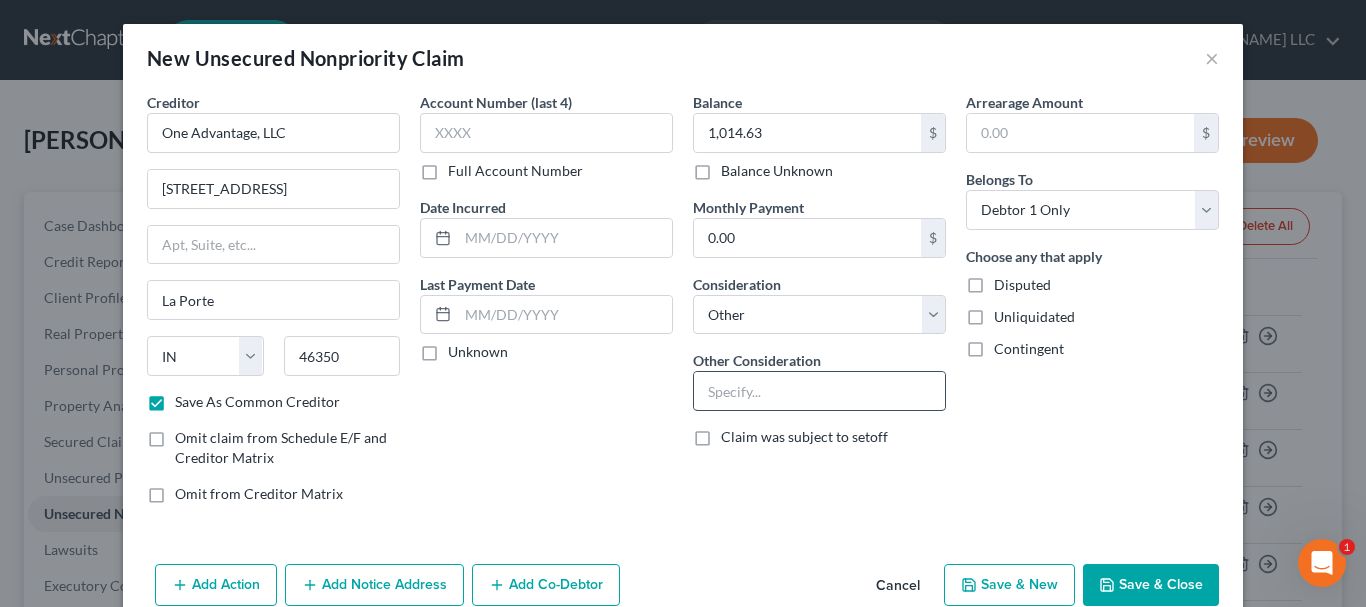 click at bounding box center (819, 391) 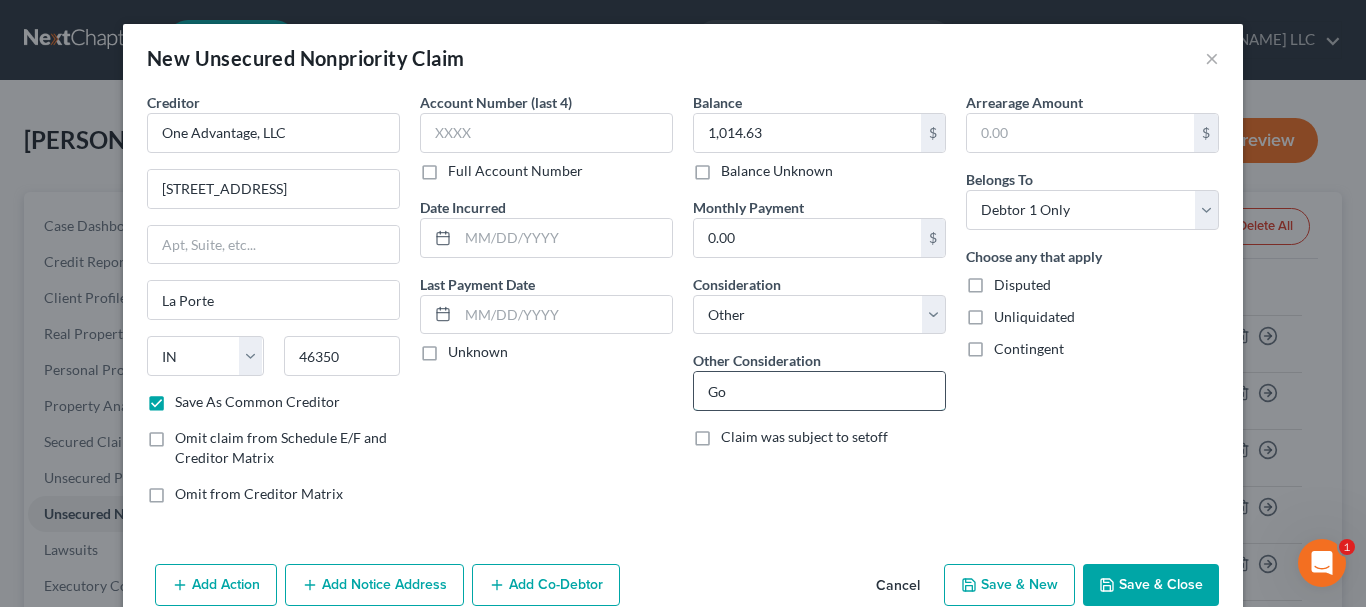 type on "G" 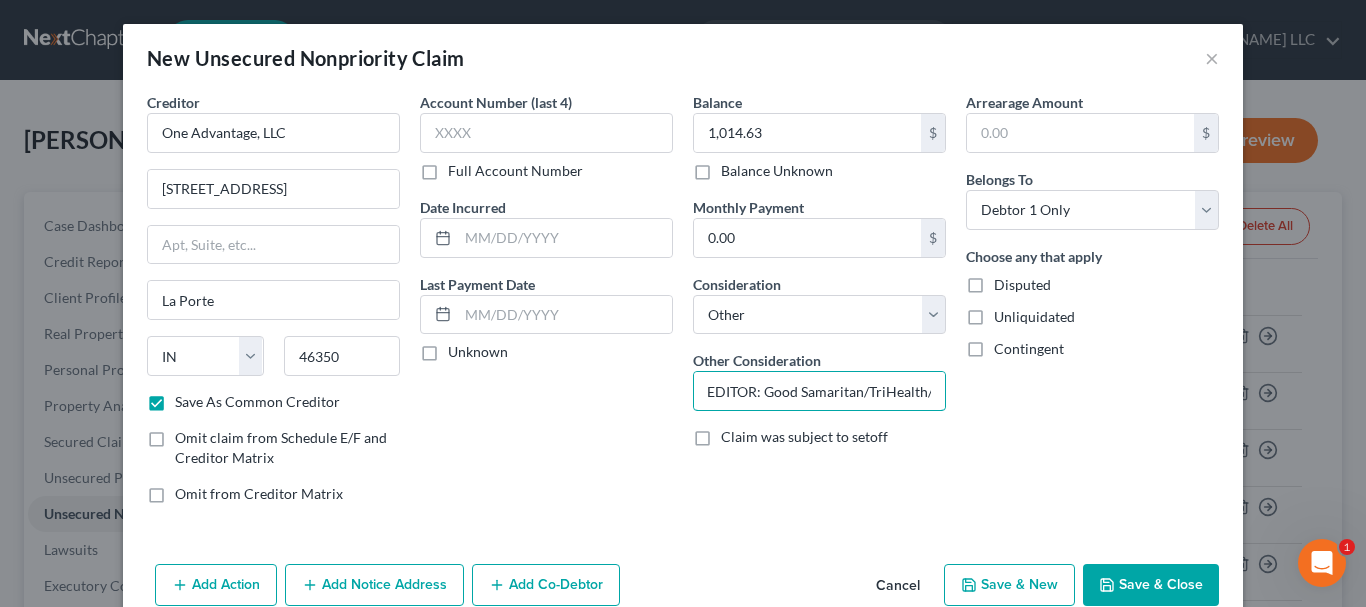 paste on "BETHESDA" 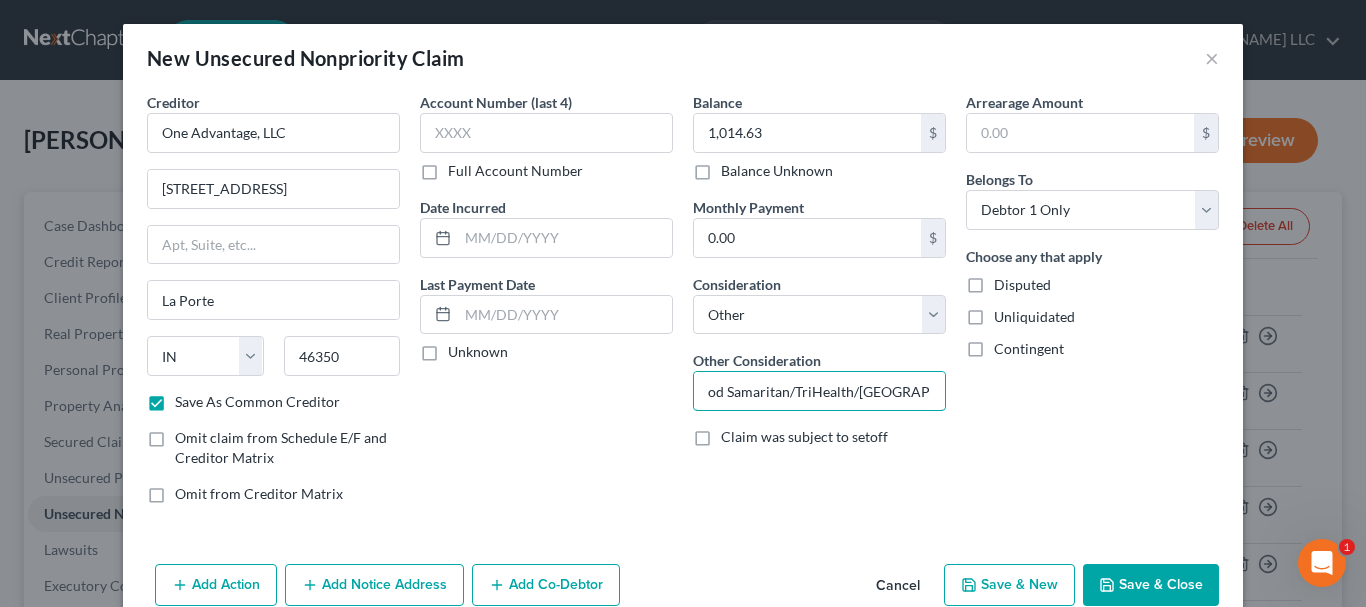 type on "CREDITOR: Good Samaritan/TriHealth/[GEOGRAPHIC_DATA]" 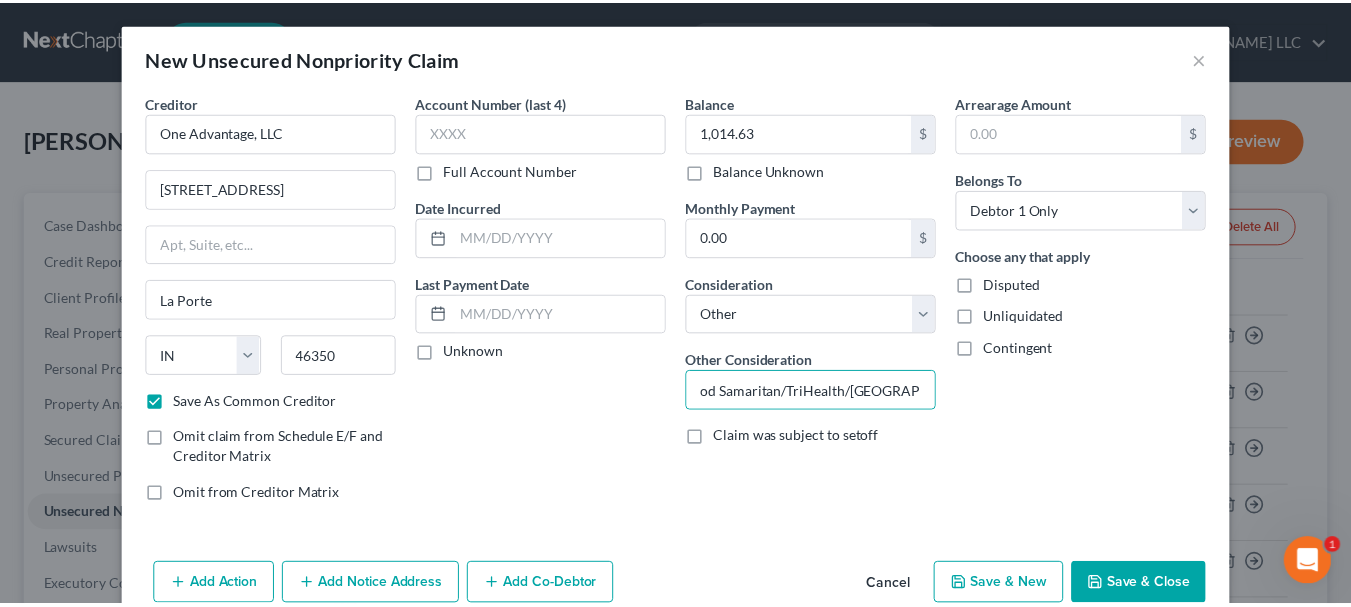 scroll, scrollTop: 0, scrollLeft: 0, axis: both 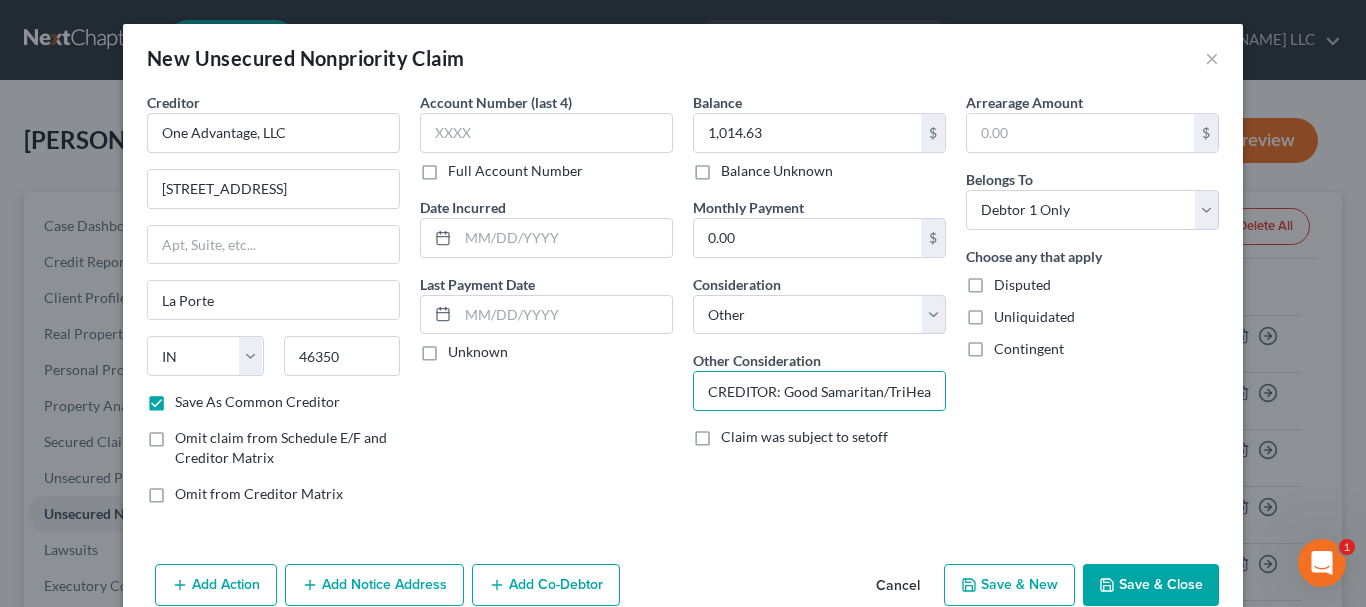 click on "Save & Close" at bounding box center [1151, 585] 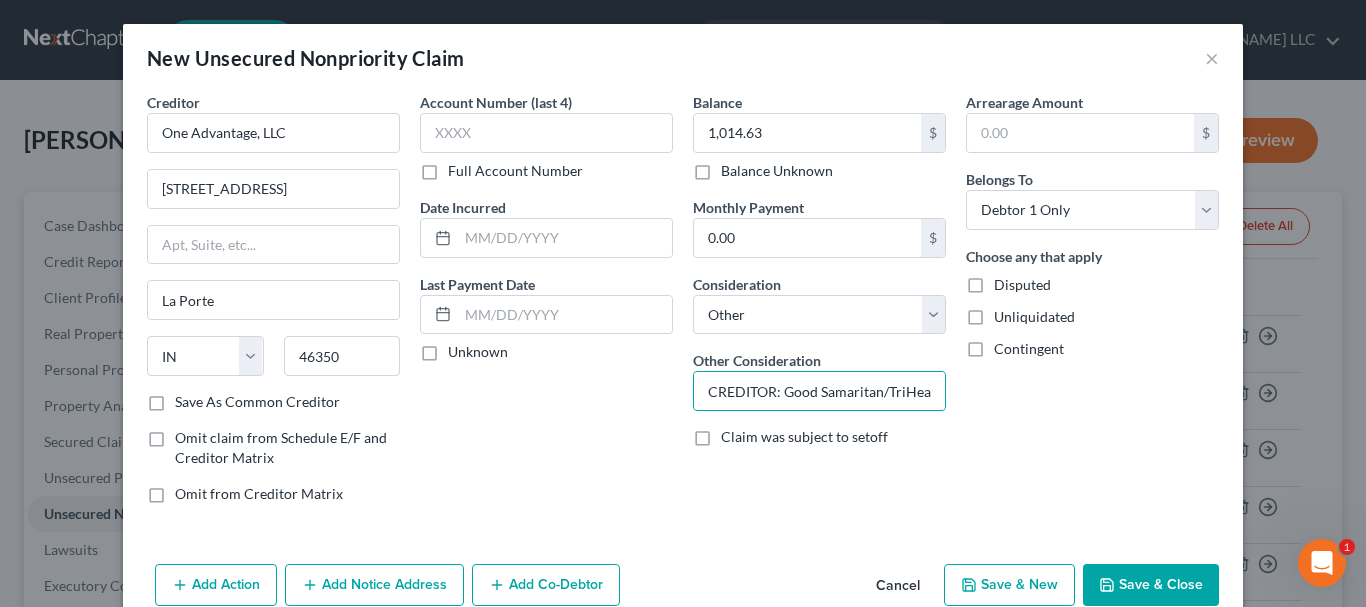 checkbox on "false" 